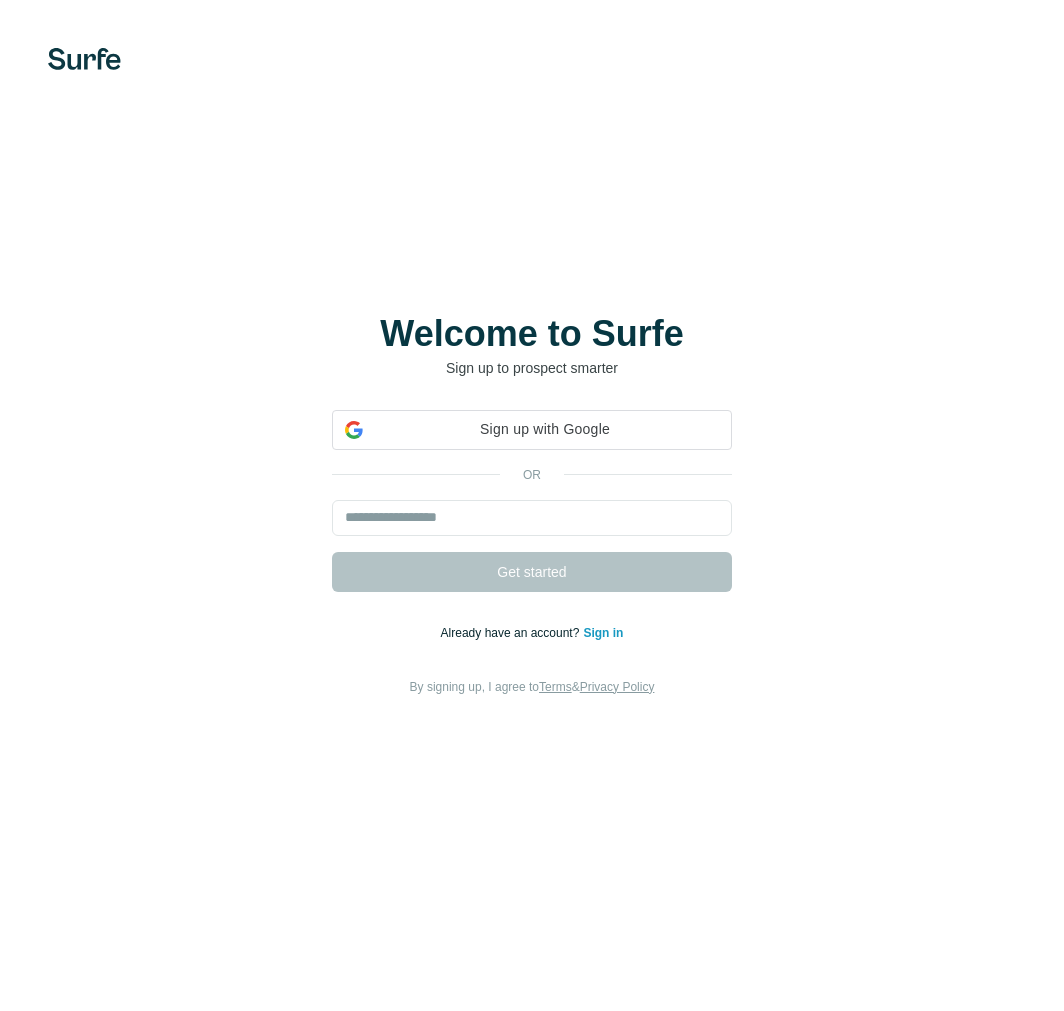 scroll, scrollTop: 0, scrollLeft: 0, axis: both 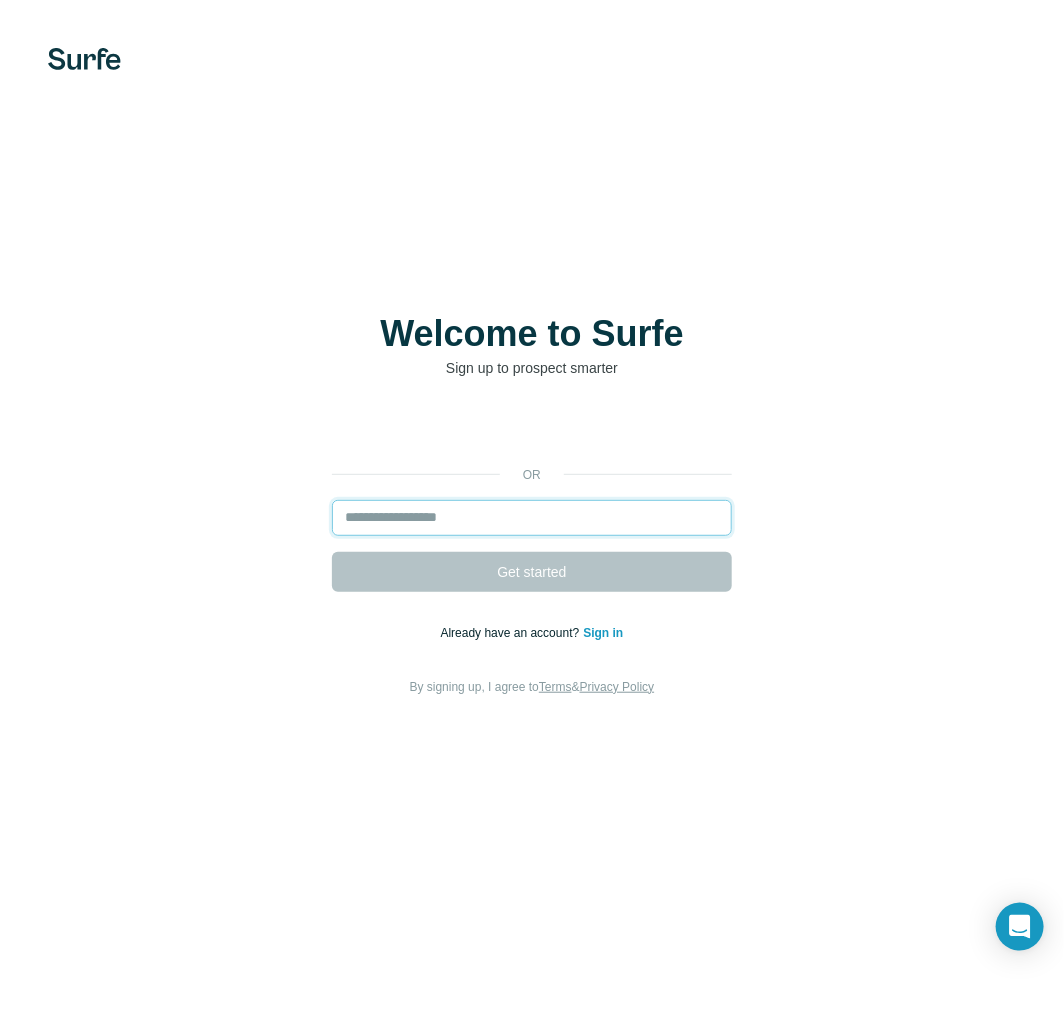 click at bounding box center (532, 518) 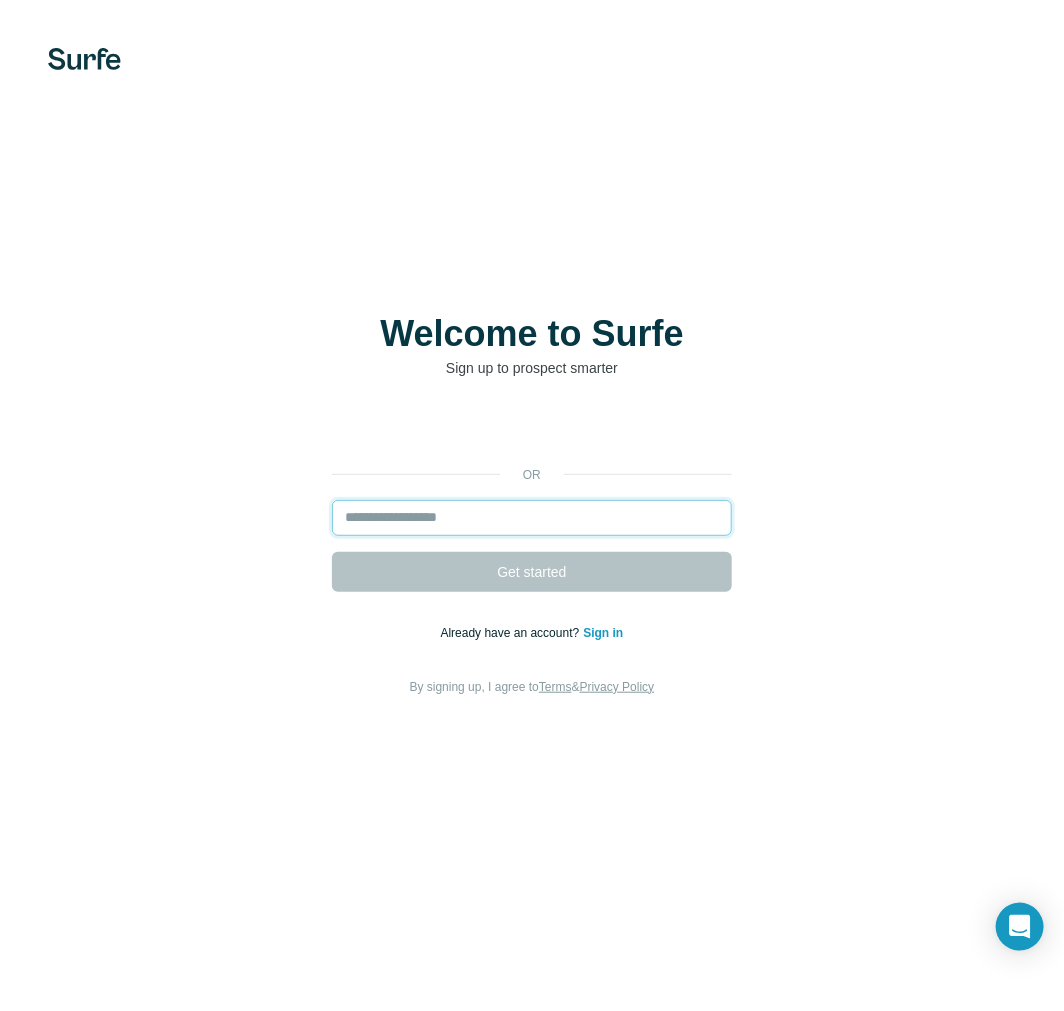 click at bounding box center (532, 518) 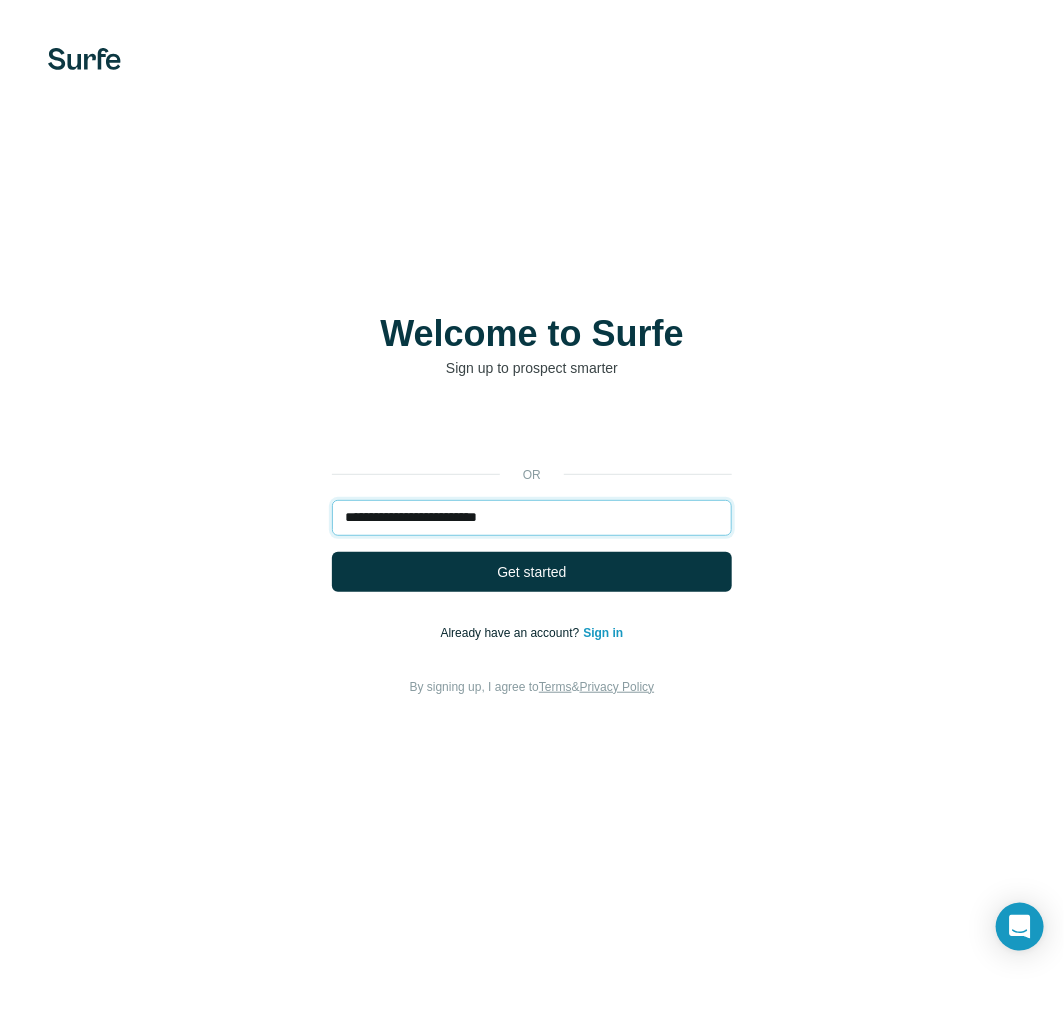 type on "**********" 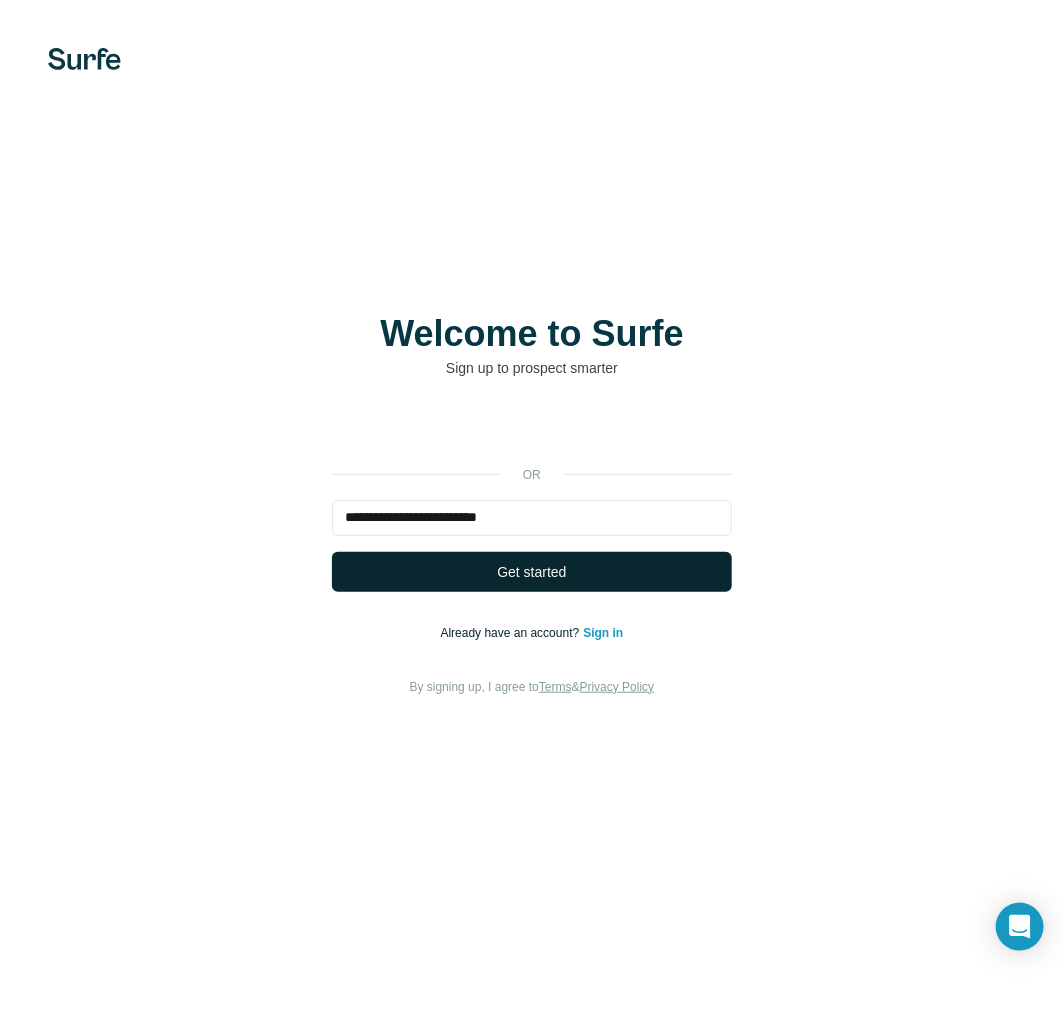 click on "Get started" at bounding box center [532, 572] 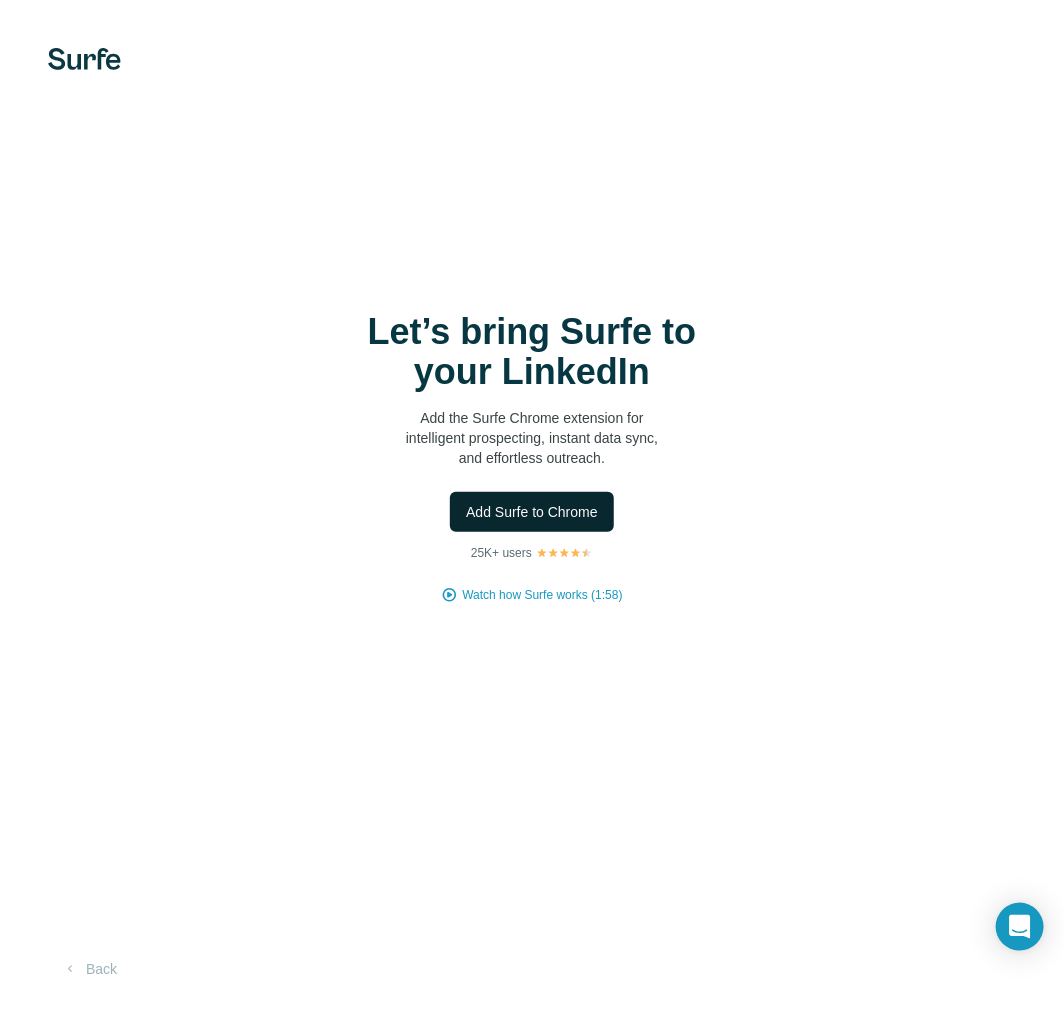 click on "Add Surfe to Chrome" at bounding box center [532, 512] 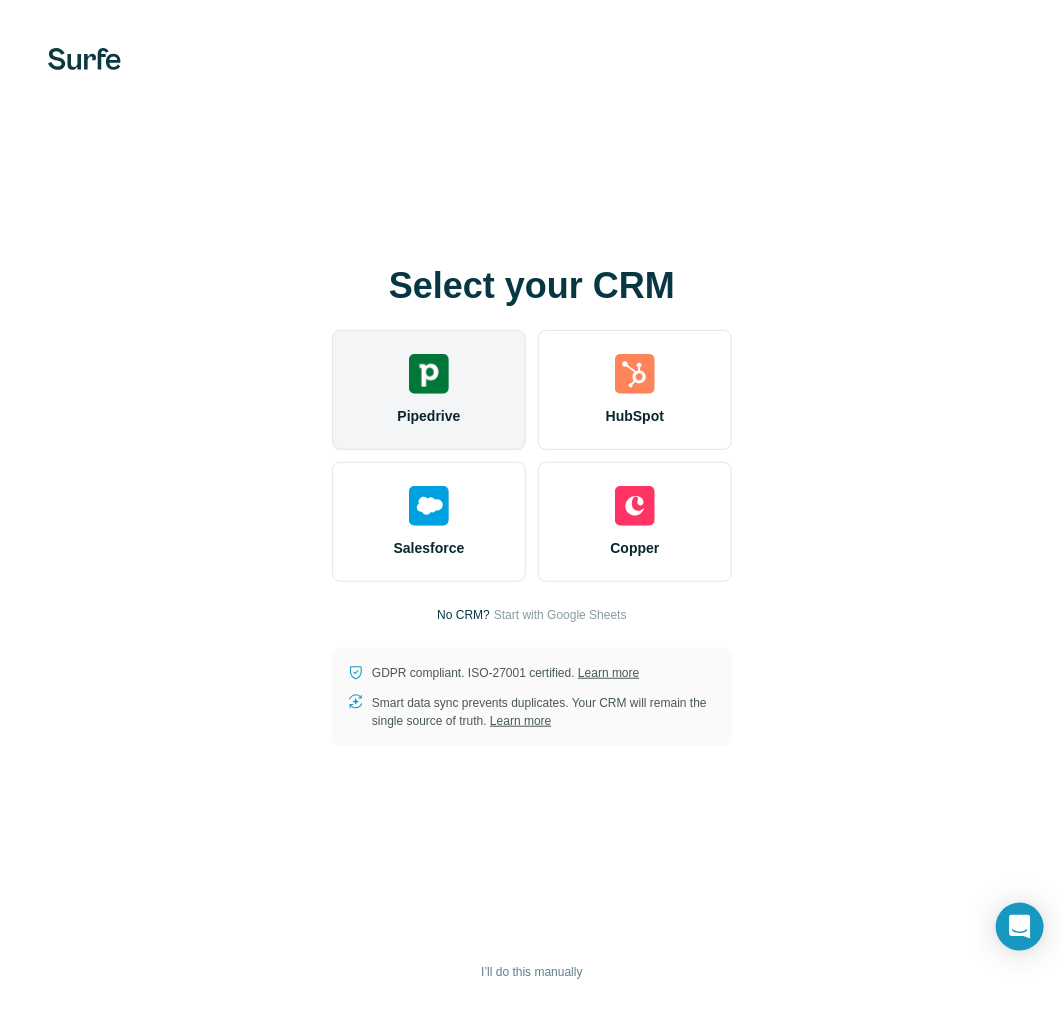 click on "Pipedrive" at bounding box center (428, 416) 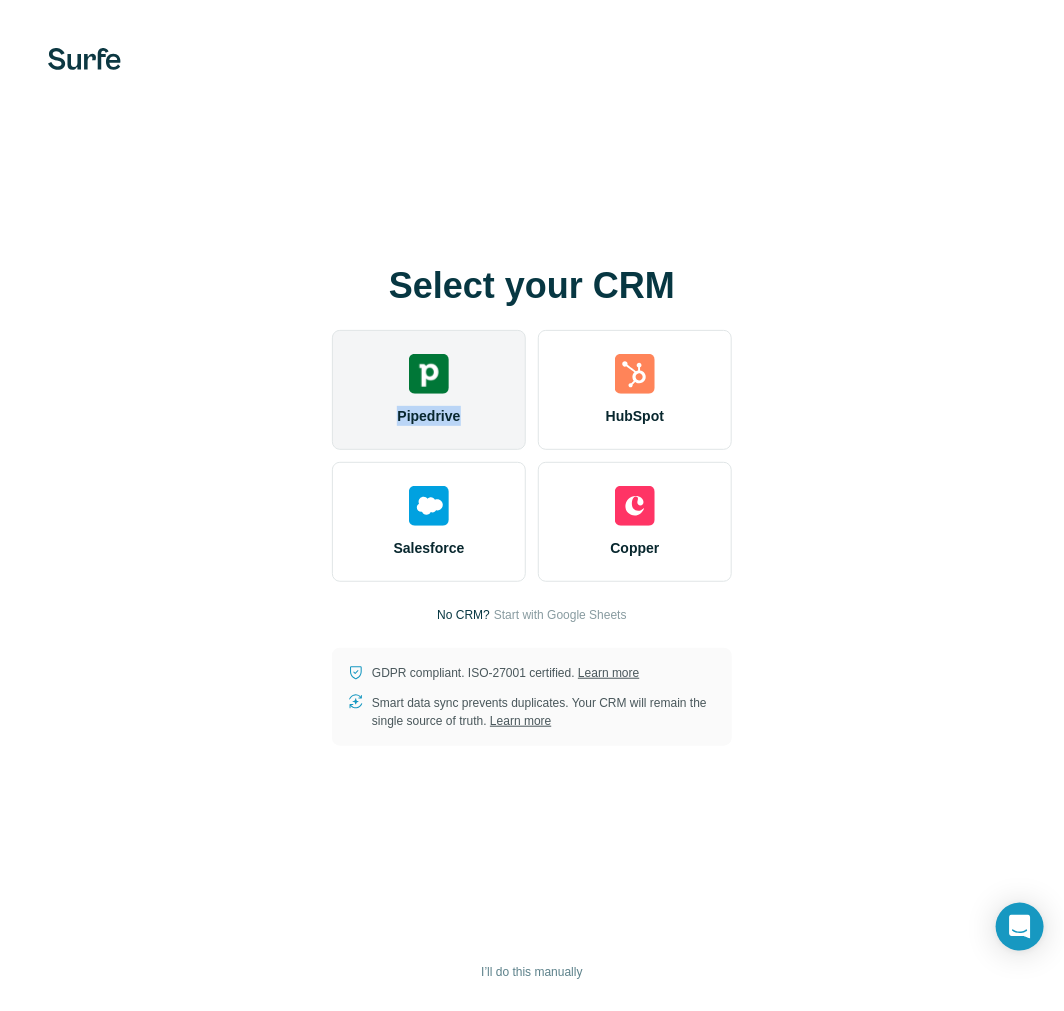 click on "Pipedrive" at bounding box center [429, 390] 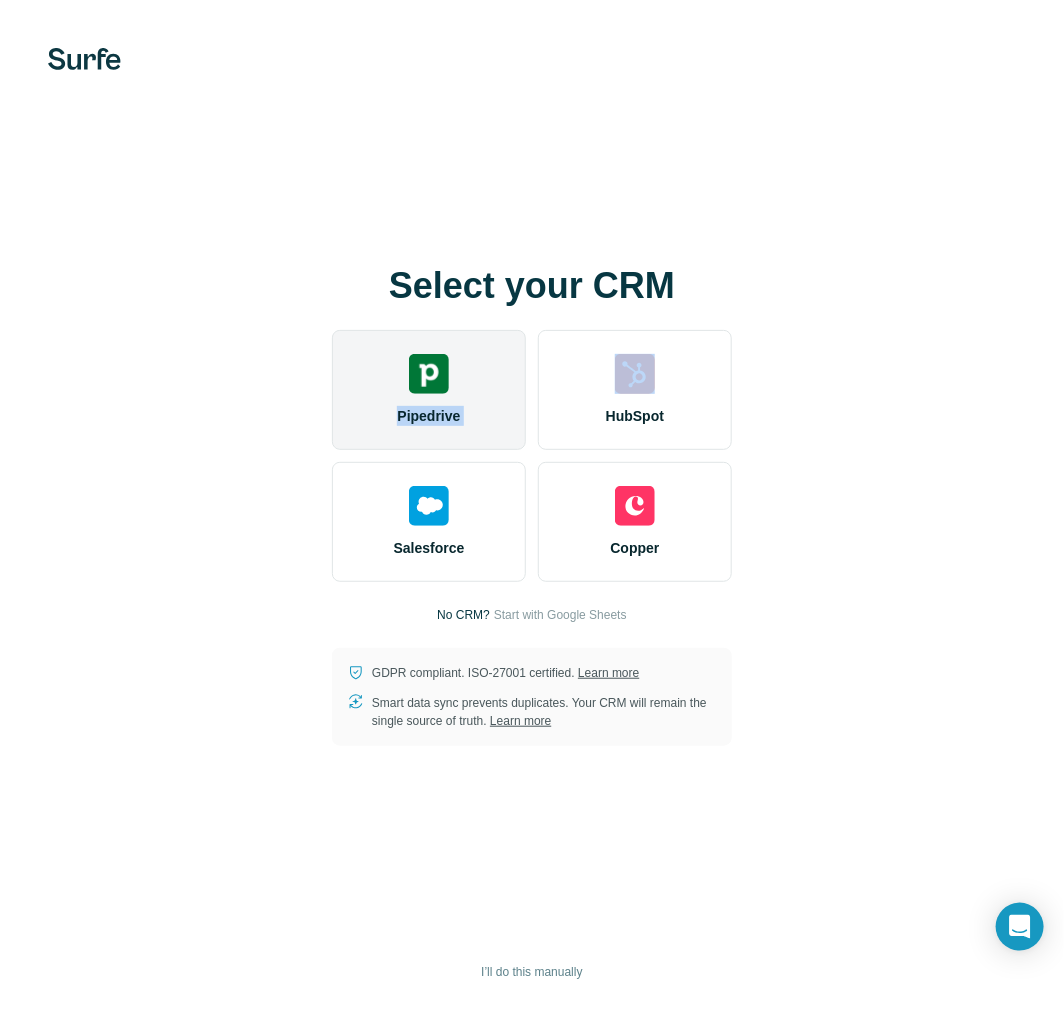 click on "Pipedrive" at bounding box center (429, 390) 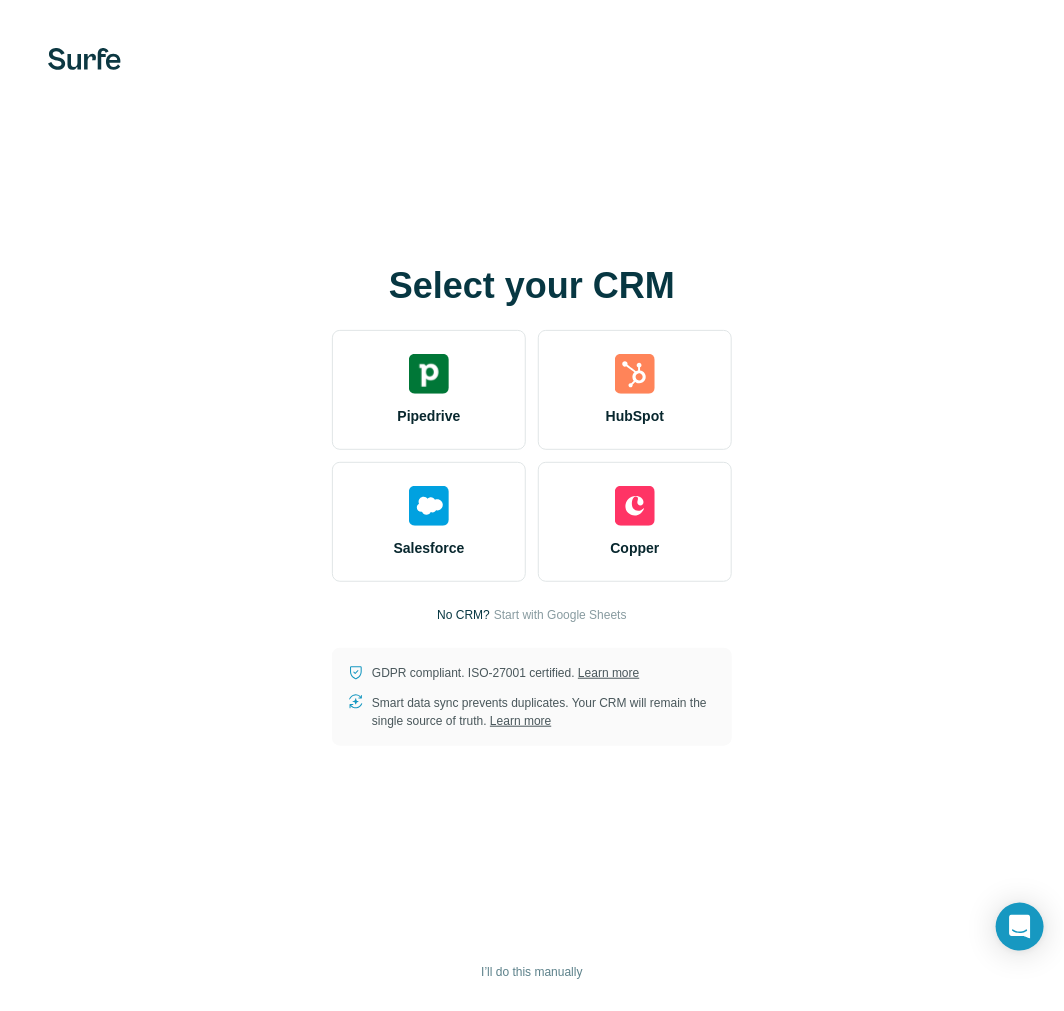 click on "Select your CRM Pipedrive HubSpot Salesforce Copper No CRM? Start with Google Sheets GDPR compliant. ISO-27001 certified.   Learn more Smart data sync prevents duplicates. Your CRM will remain the single source of truth.   Learn more I’ll do this manually" at bounding box center [532, 506] 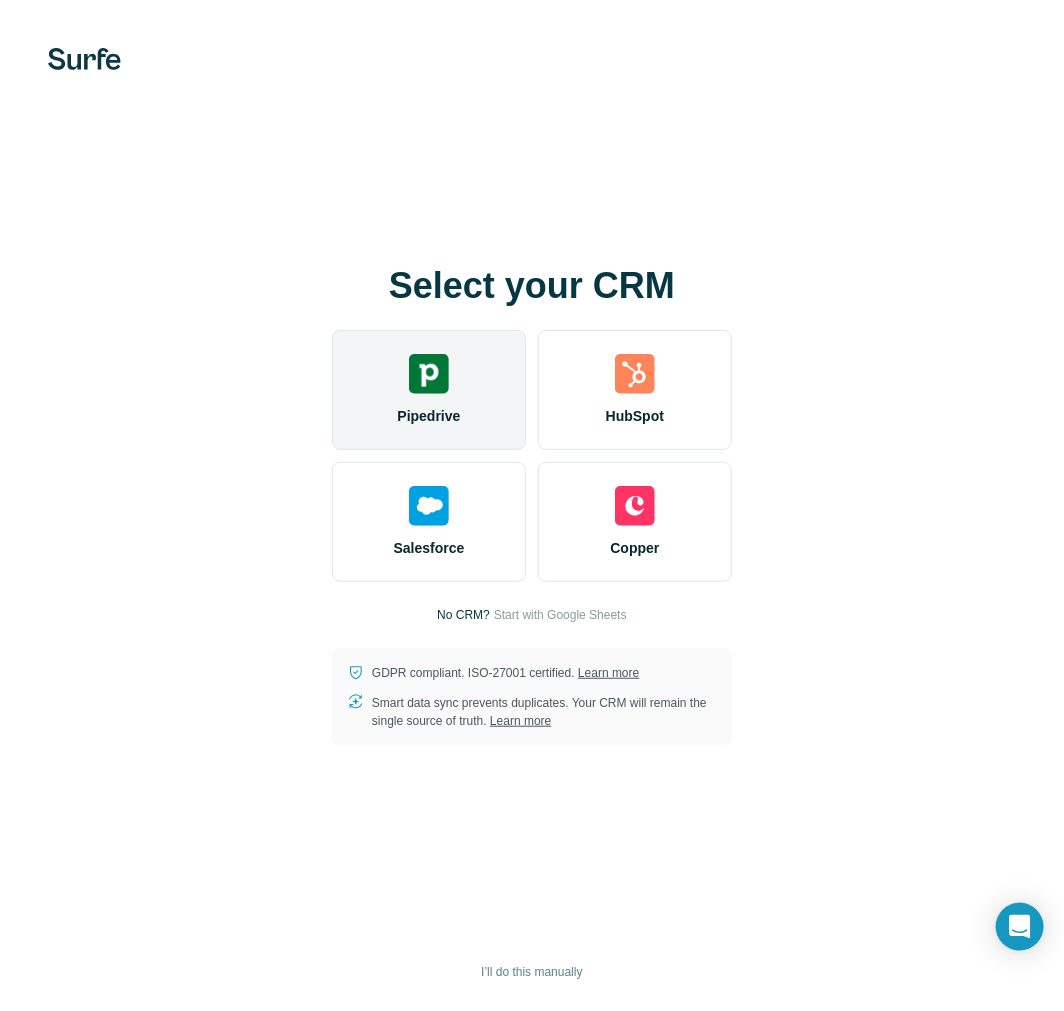 click at bounding box center (429, 374) 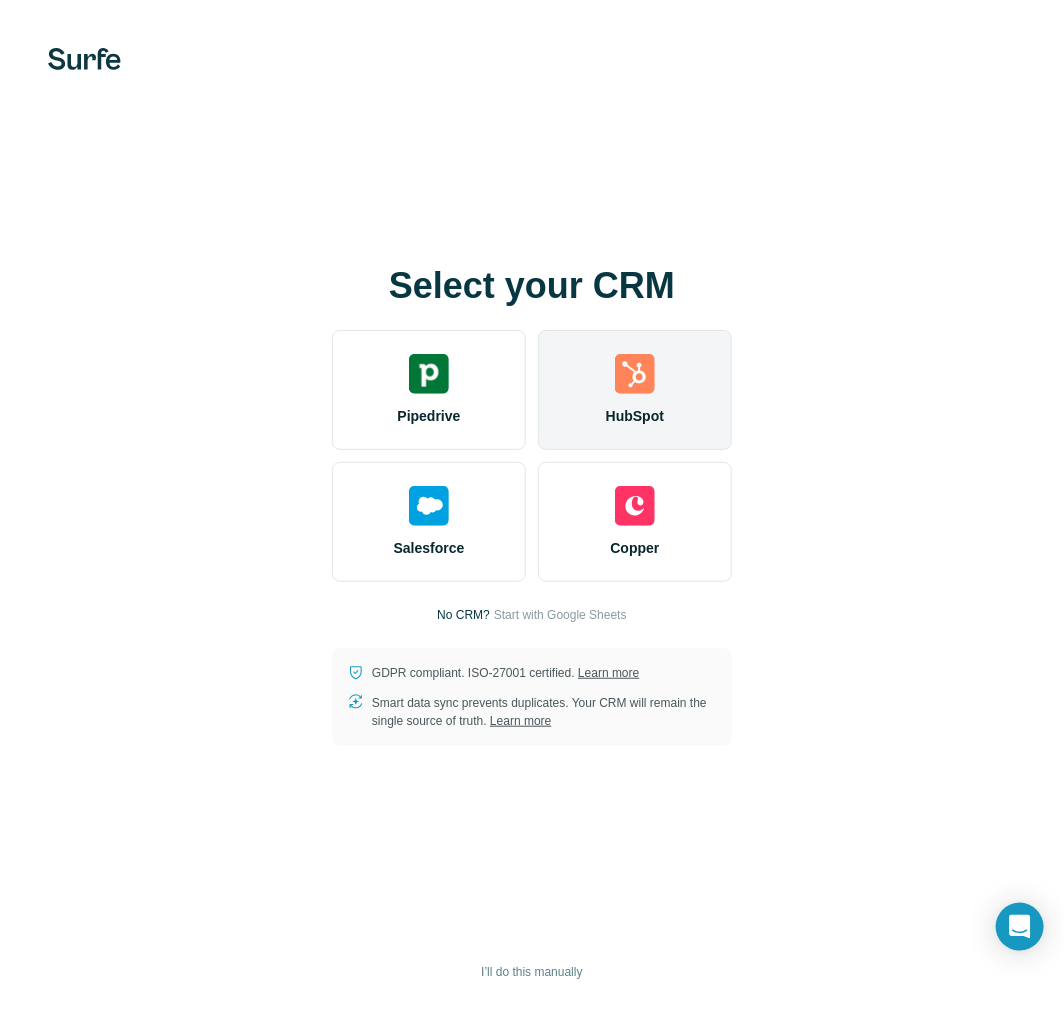 click at bounding box center [635, 374] 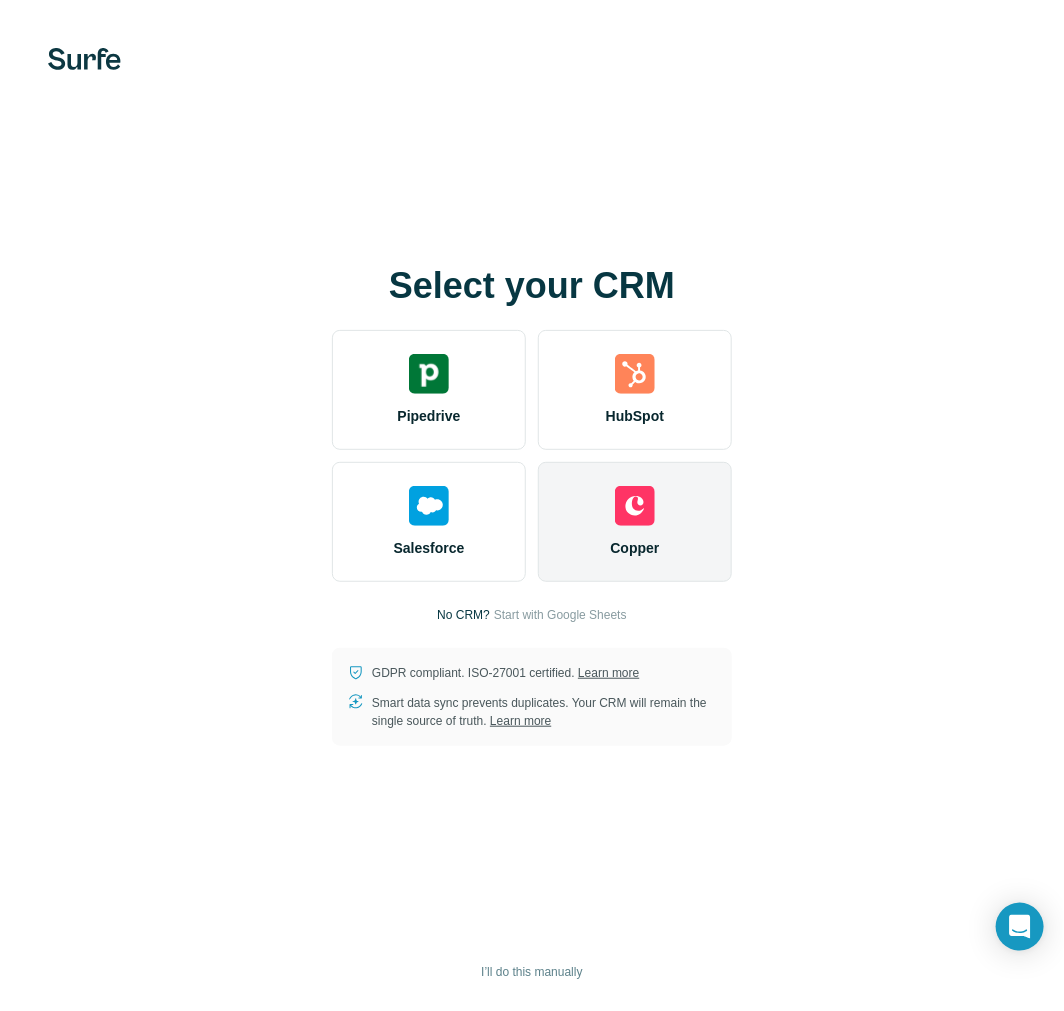 click on "Copper" at bounding box center (635, 522) 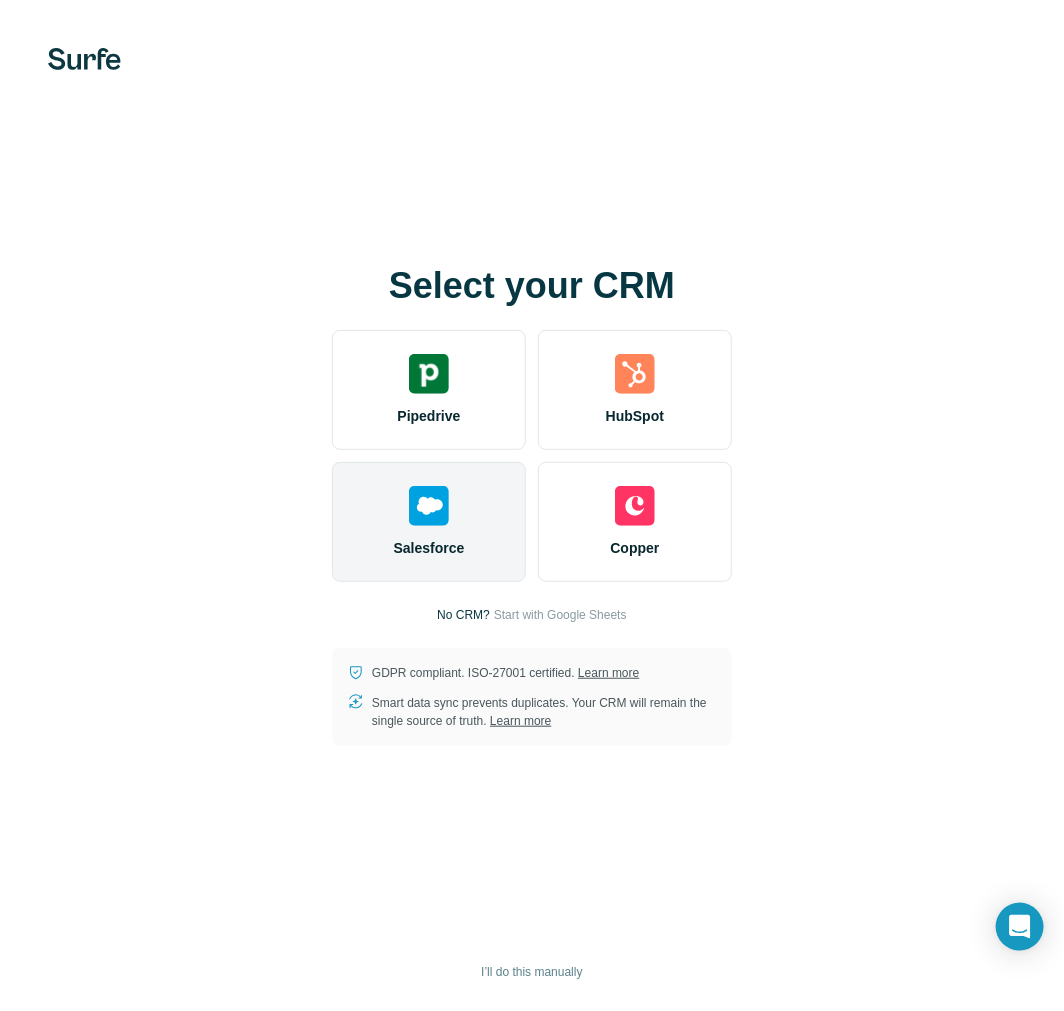 click on "Salesforce" at bounding box center (429, 522) 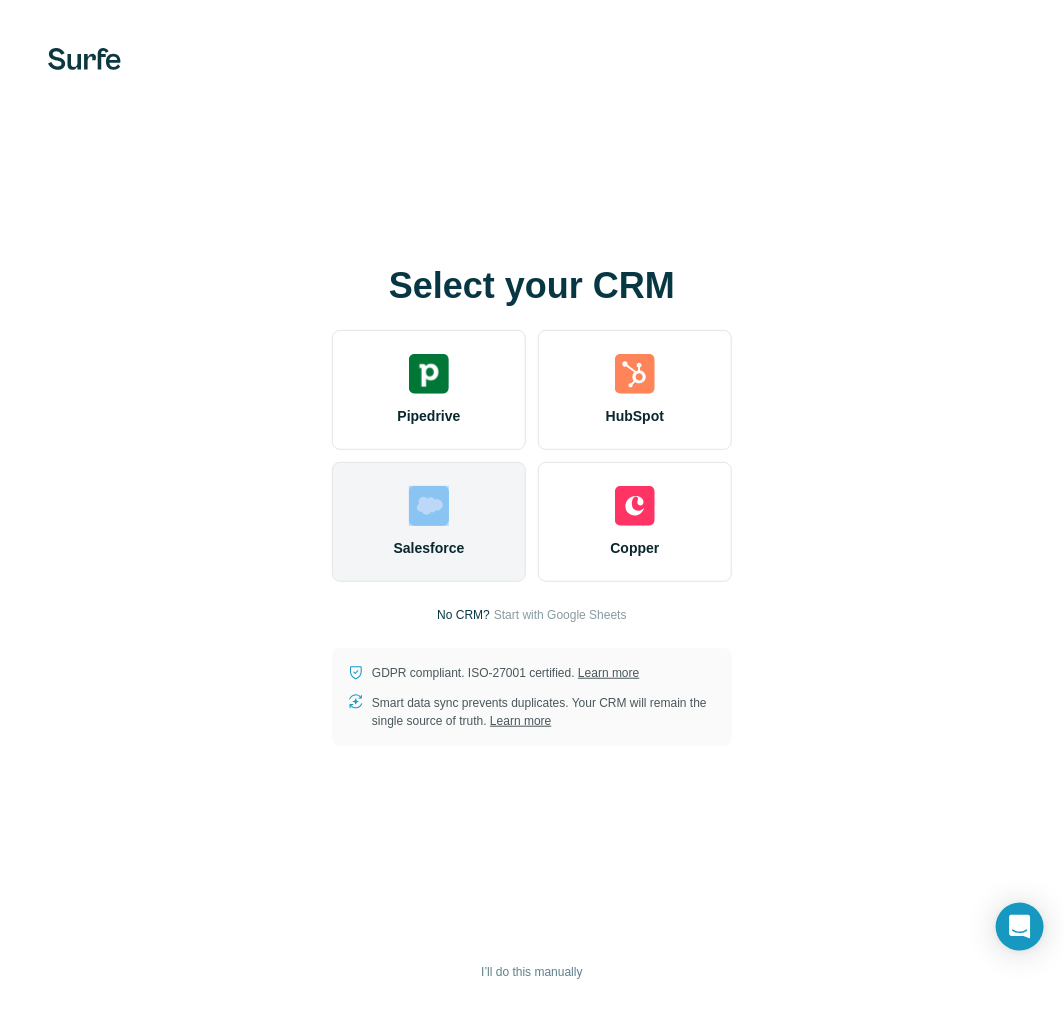 click on "Salesforce" at bounding box center (429, 522) 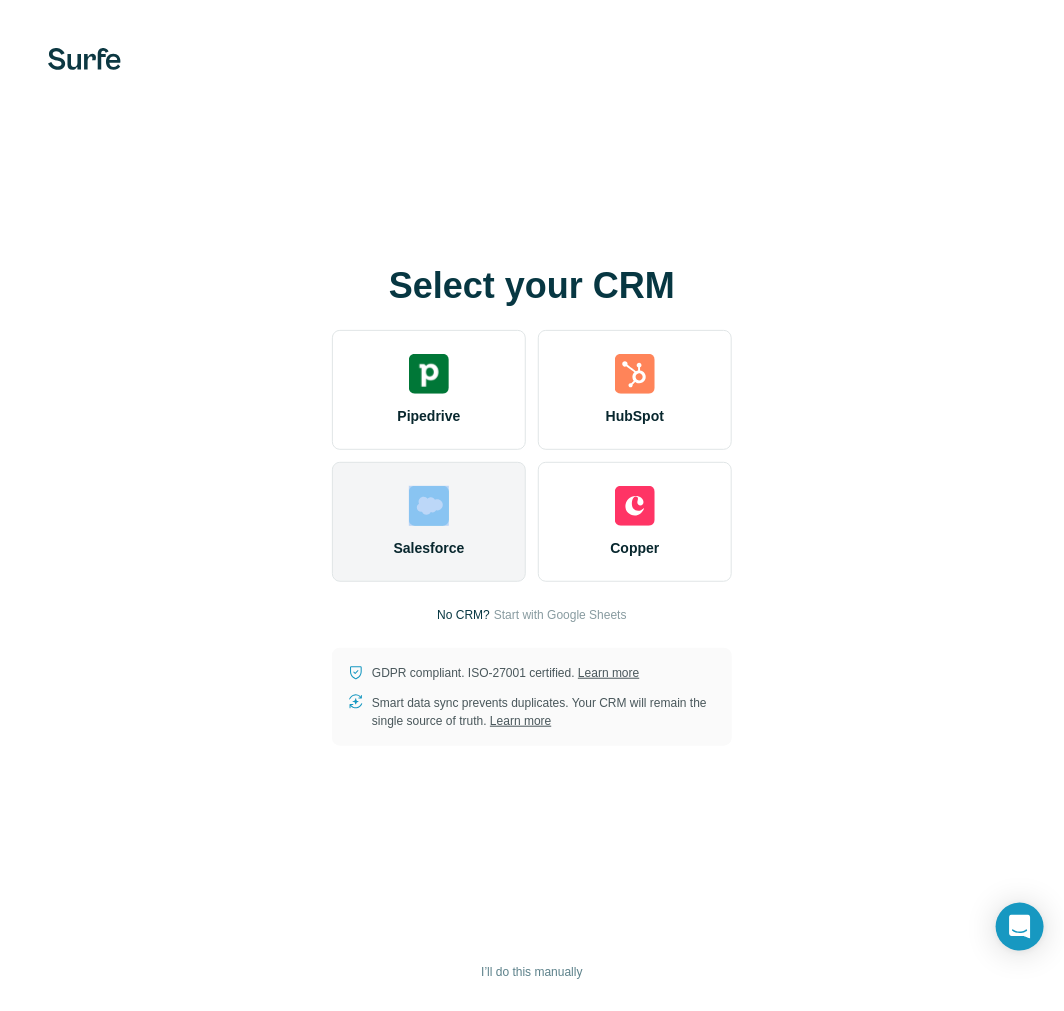 click on "Salesforce" at bounding box center (429, 522) 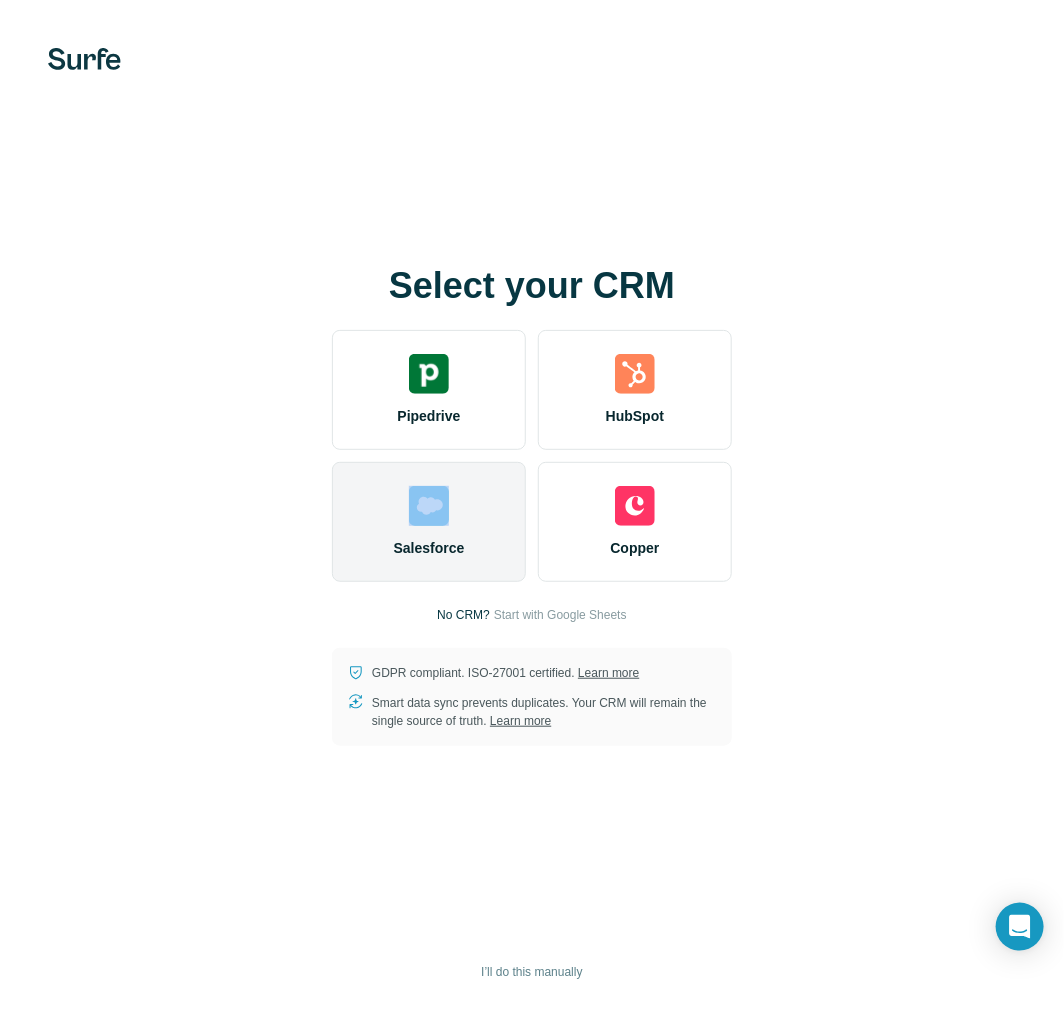 click on "Salesforce" at bounding box center [429, 522] 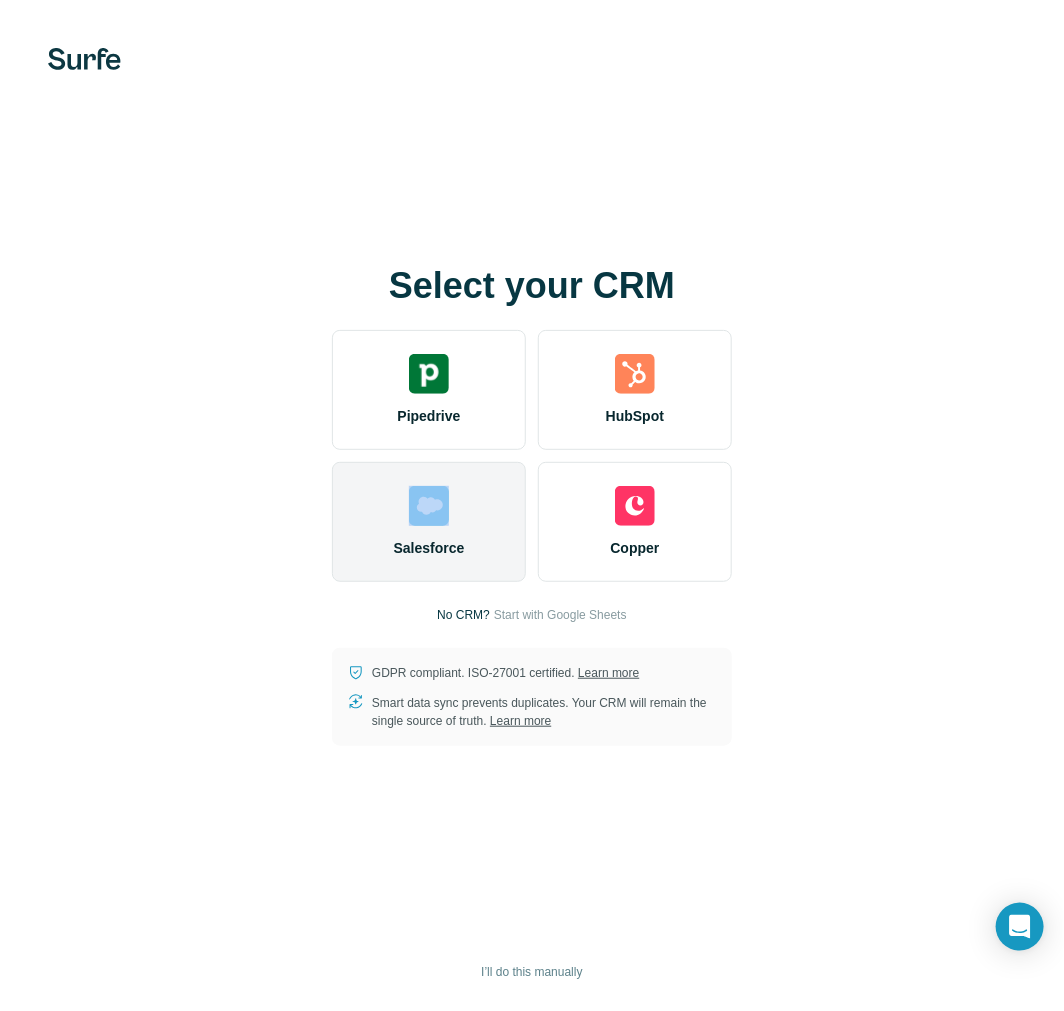 click on "Salesforce" at bounding box center (429, 522) 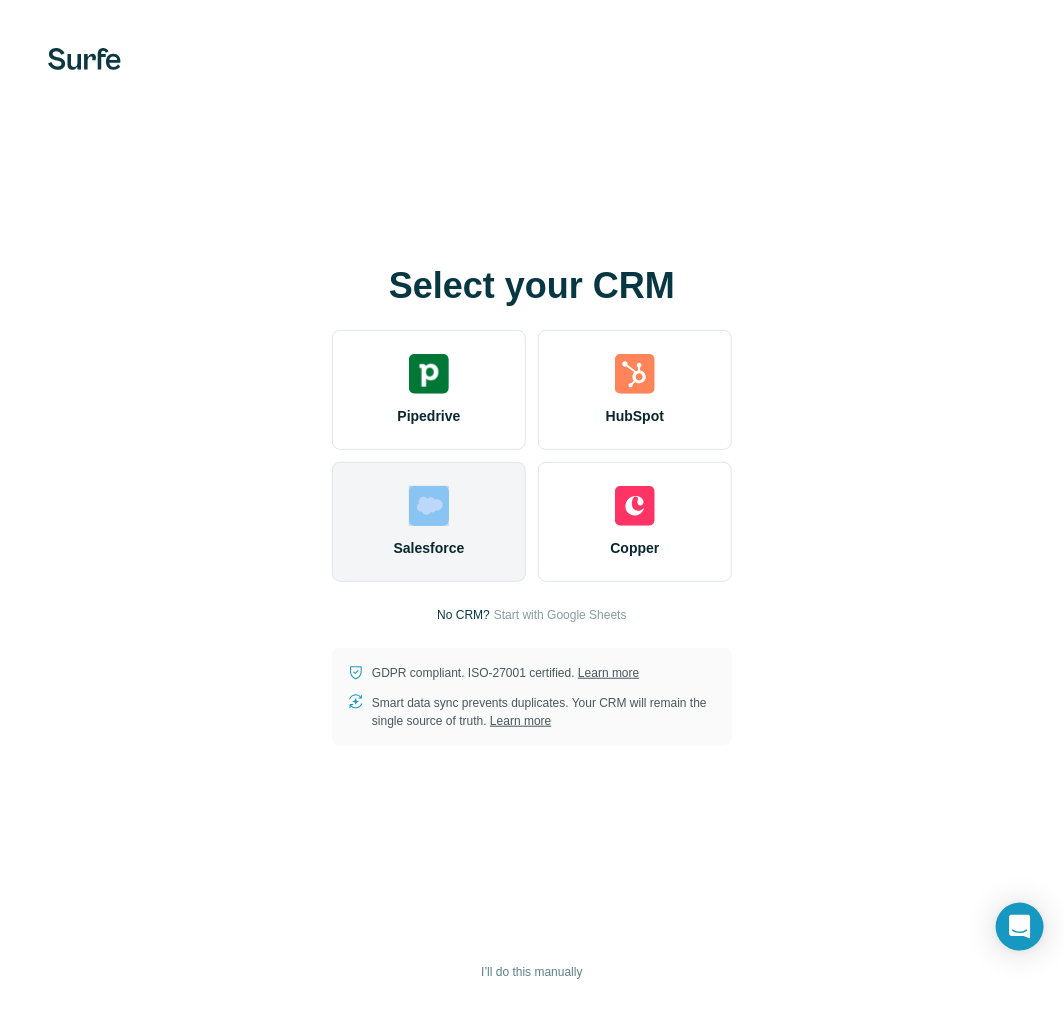 click on "Salesforce" at bounding box center [429, 522] 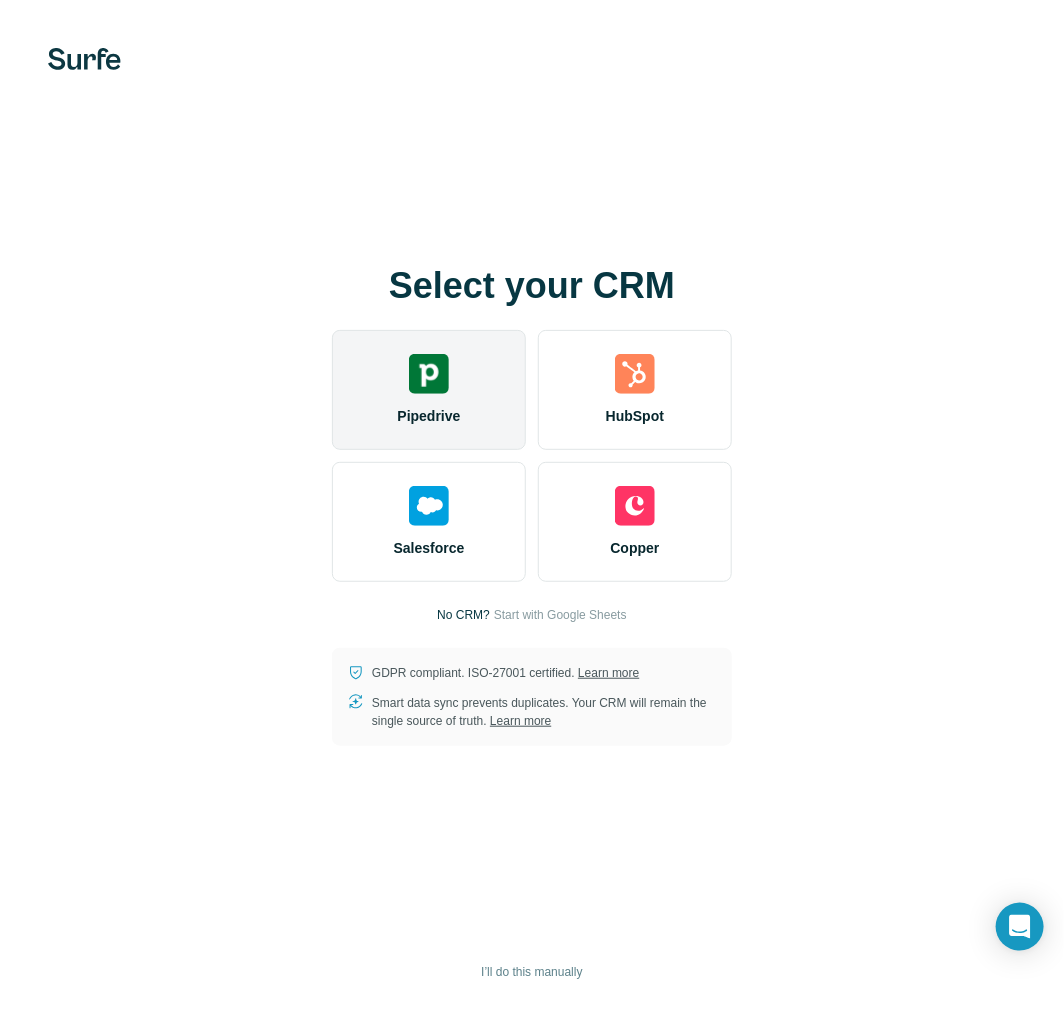 click on "Pipedrive" at bounding box center (429, 390) 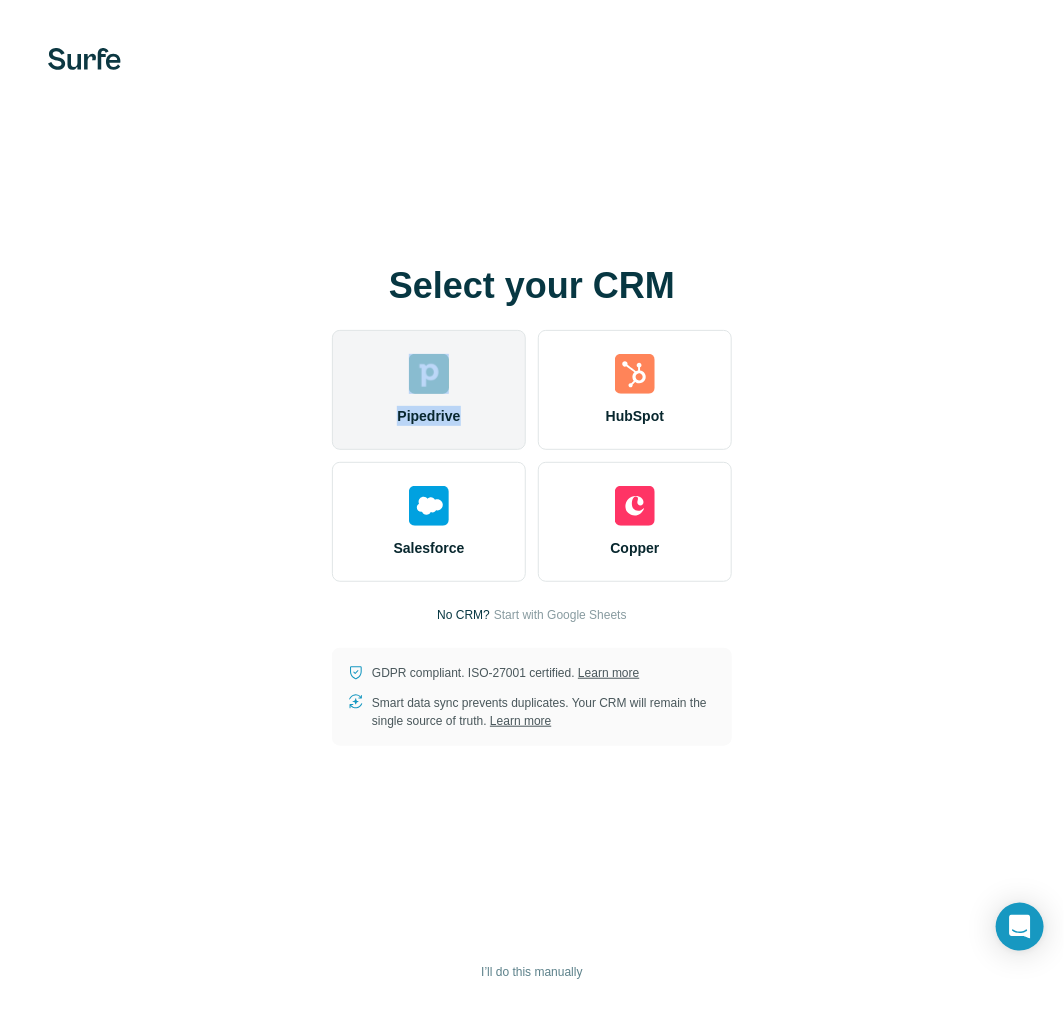 click on "Pipedrive" at bounding box center (429, 390) 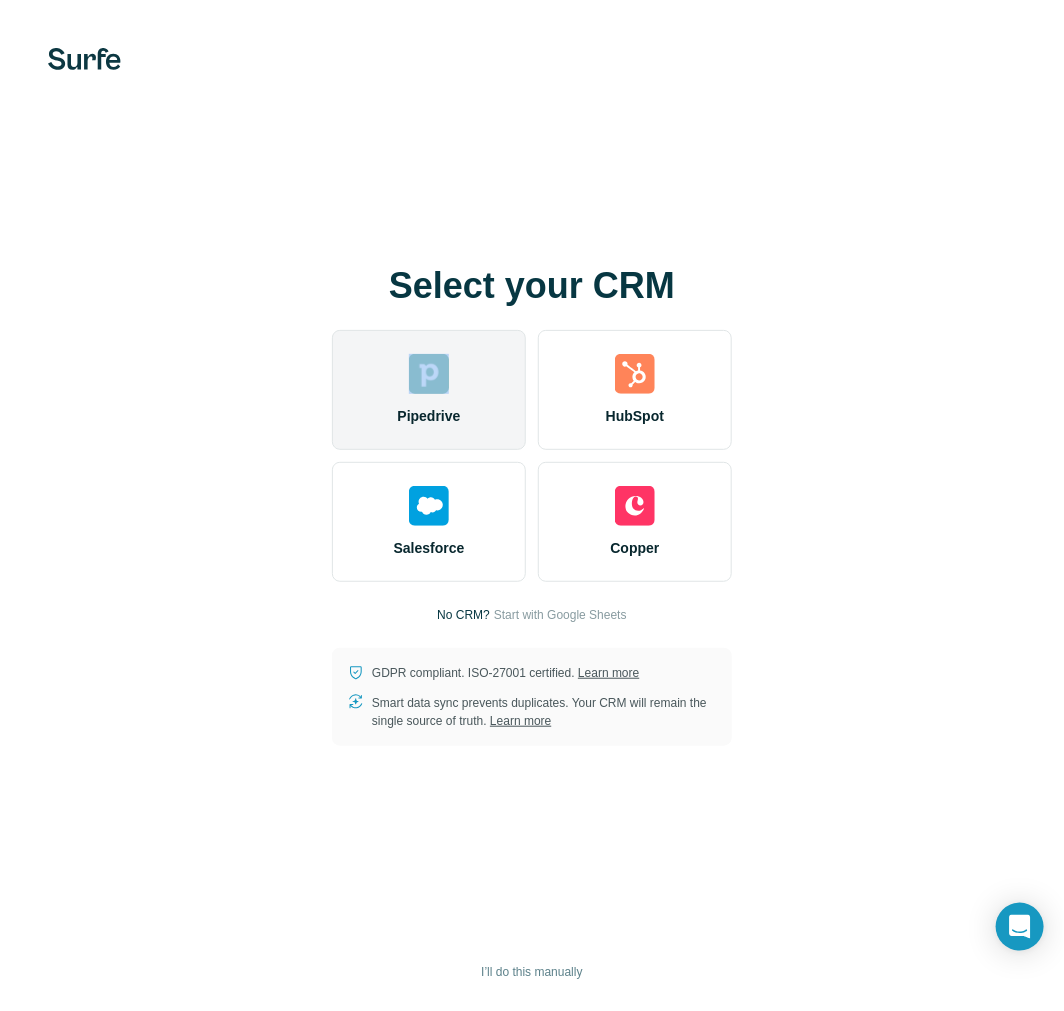 click on "Pipedrive" at bounding box center [429, 390] 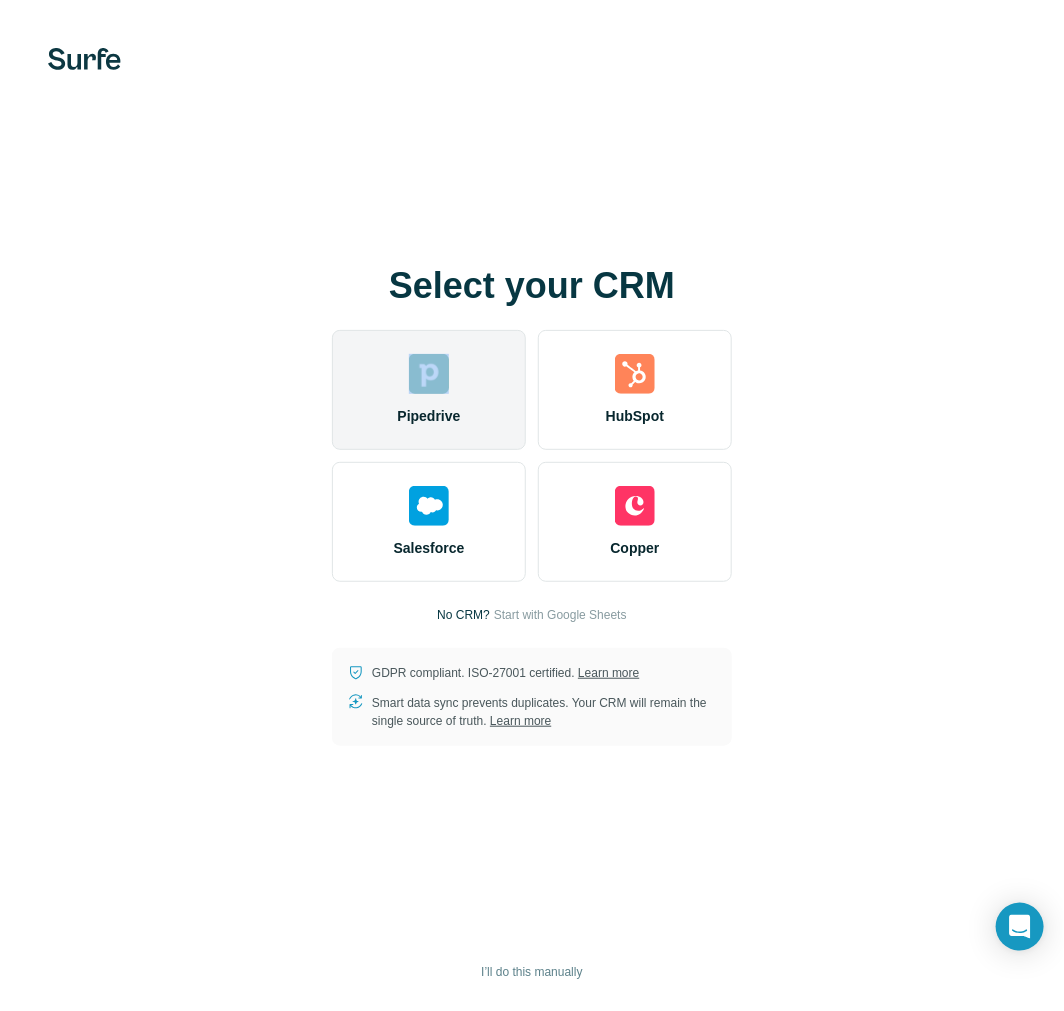 click on "Pipedrive" at bounding box center (429, 390) 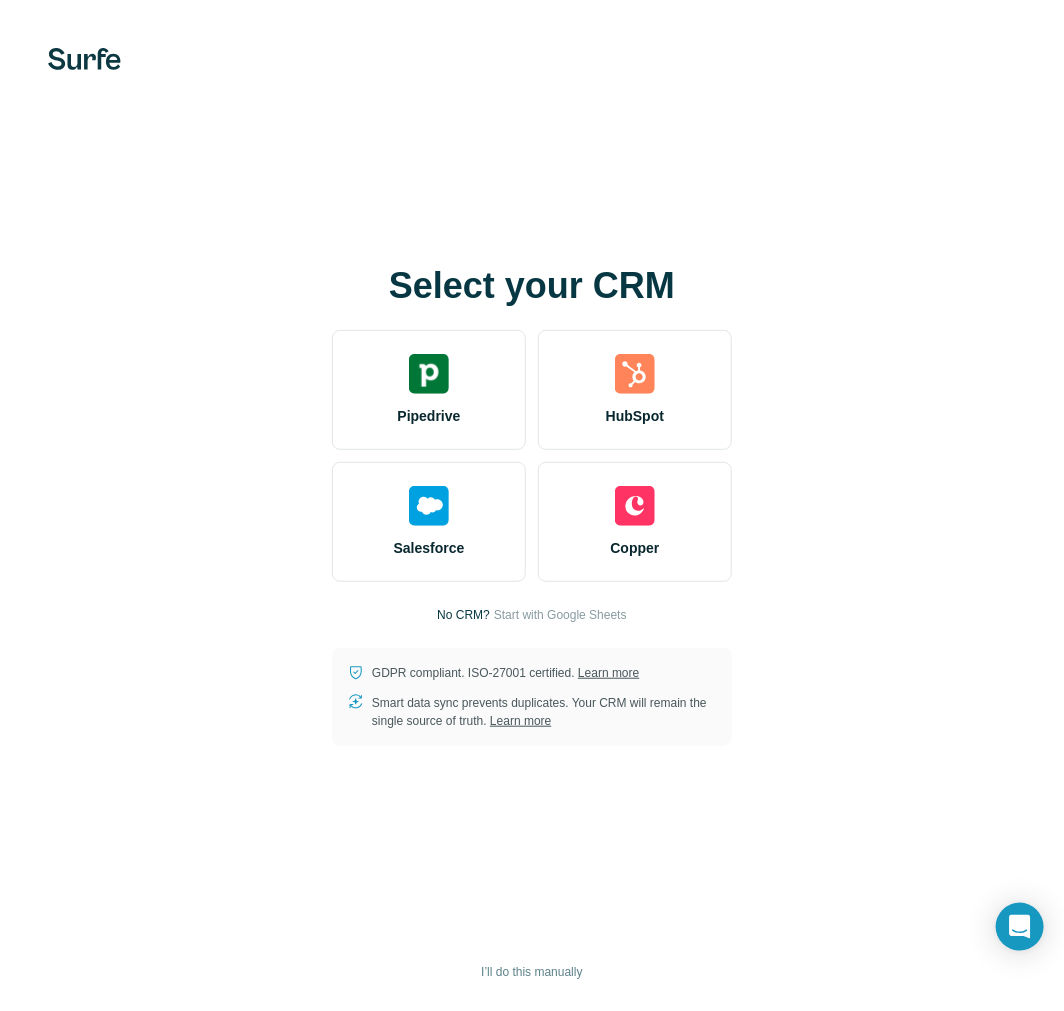 click on "Select your CRM Pipedrive HubSpot Salesforce Copper No CRM? Start with Google Sheets GDPR compliant. ISO-27001 certified.   Learn more Smart data sync prevents duplicates. Your CRM will remain the single source of truth.   Learn more I’ll do this manually" at bounding box center [532, 505] 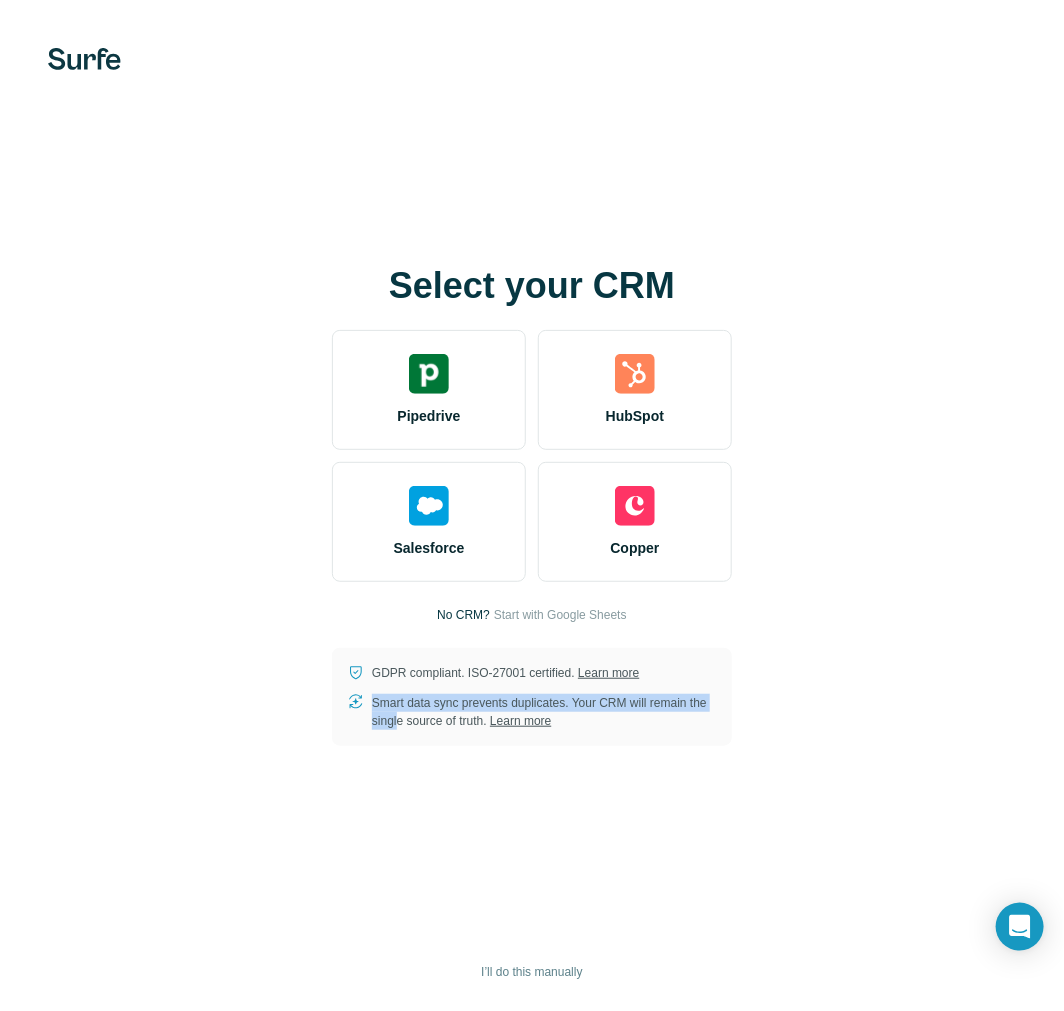 drag, startPoint x: 386, startPoint y: 803, endPoint x: 453, endPoint y: 883, distance: 104.35037 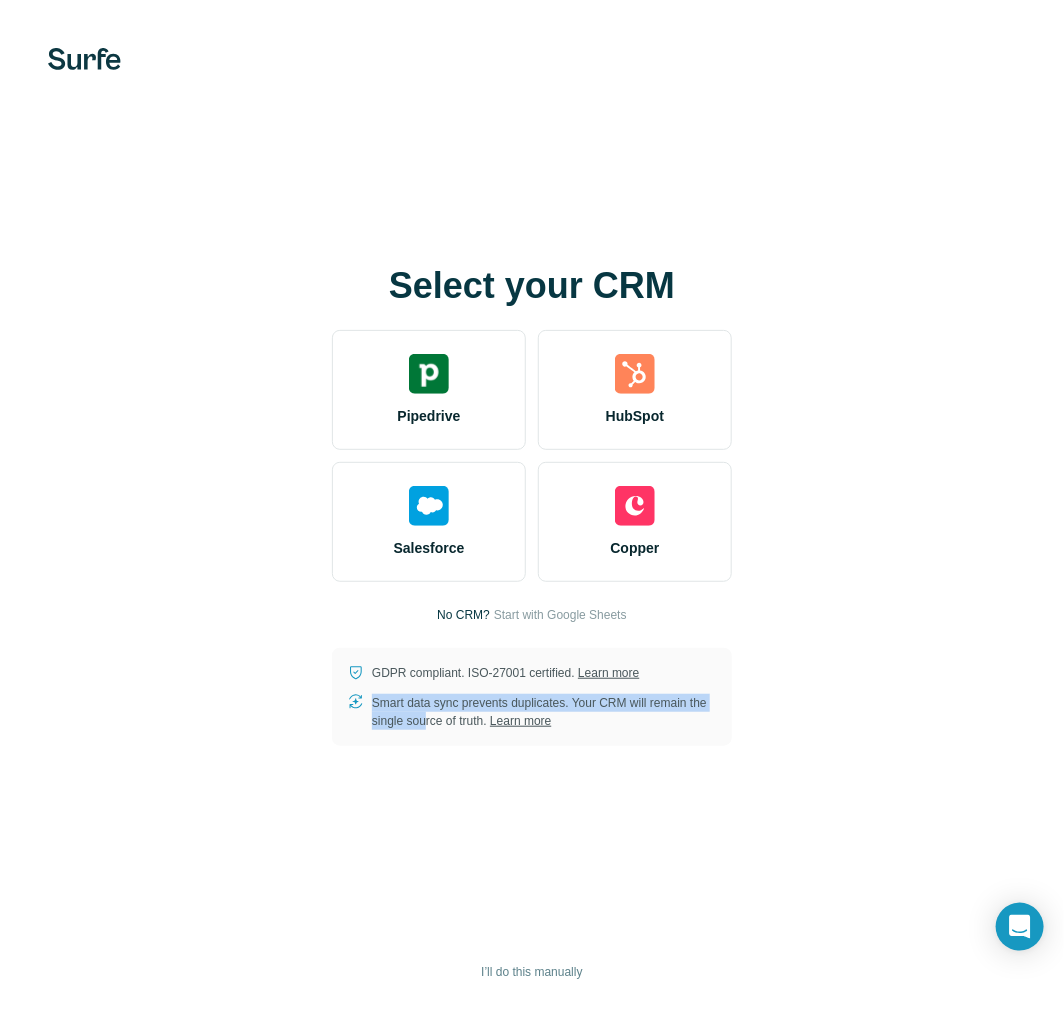 click on "Select your CRM Pipedrive HubSpot Salesforce Copper No CRM? Start with Google Sheets GDPR compliant. ISO-27001 certified.   Learn more Smart data sync prevents duplicates. Your CRM will remain the single source of truth.   Learn more I’ll do this manually" at bounding box center [532, 505] 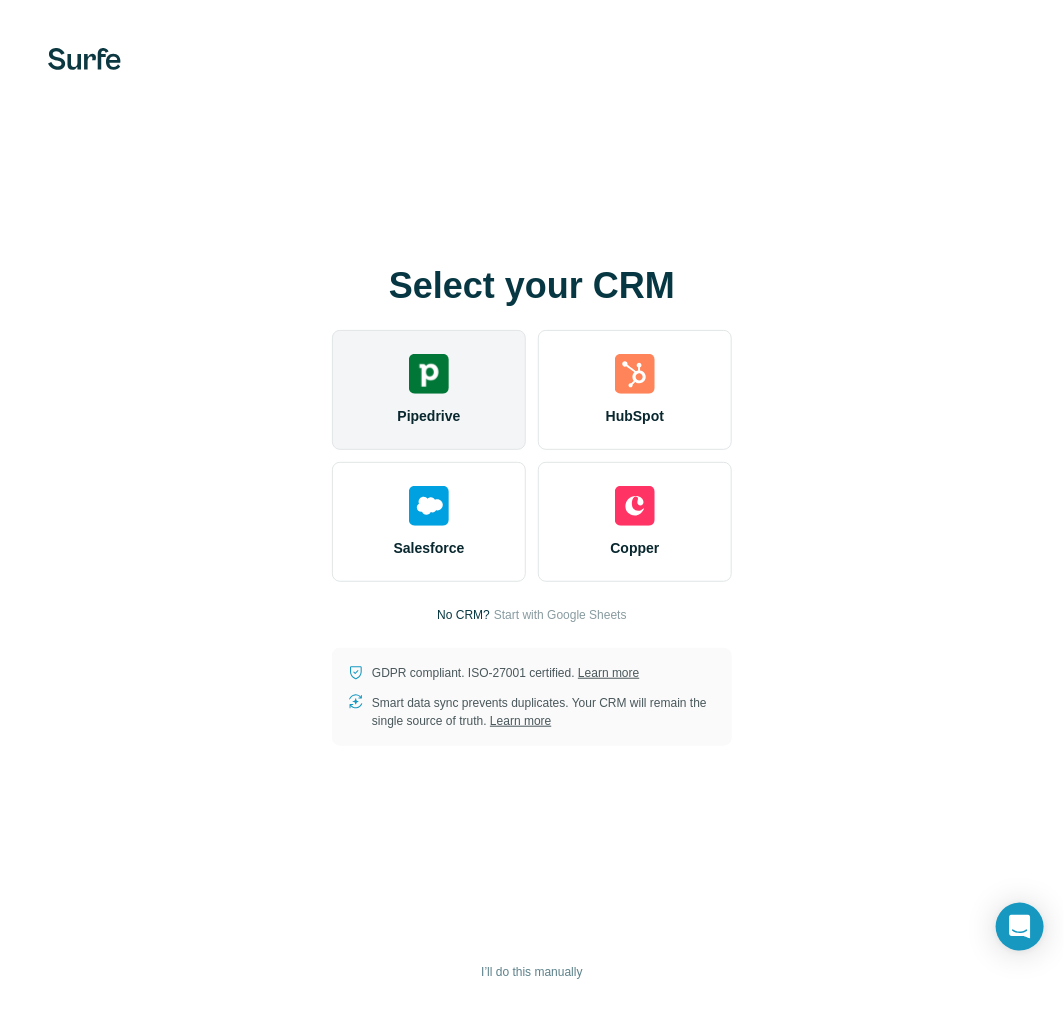 click at bounding box center (429, 374) 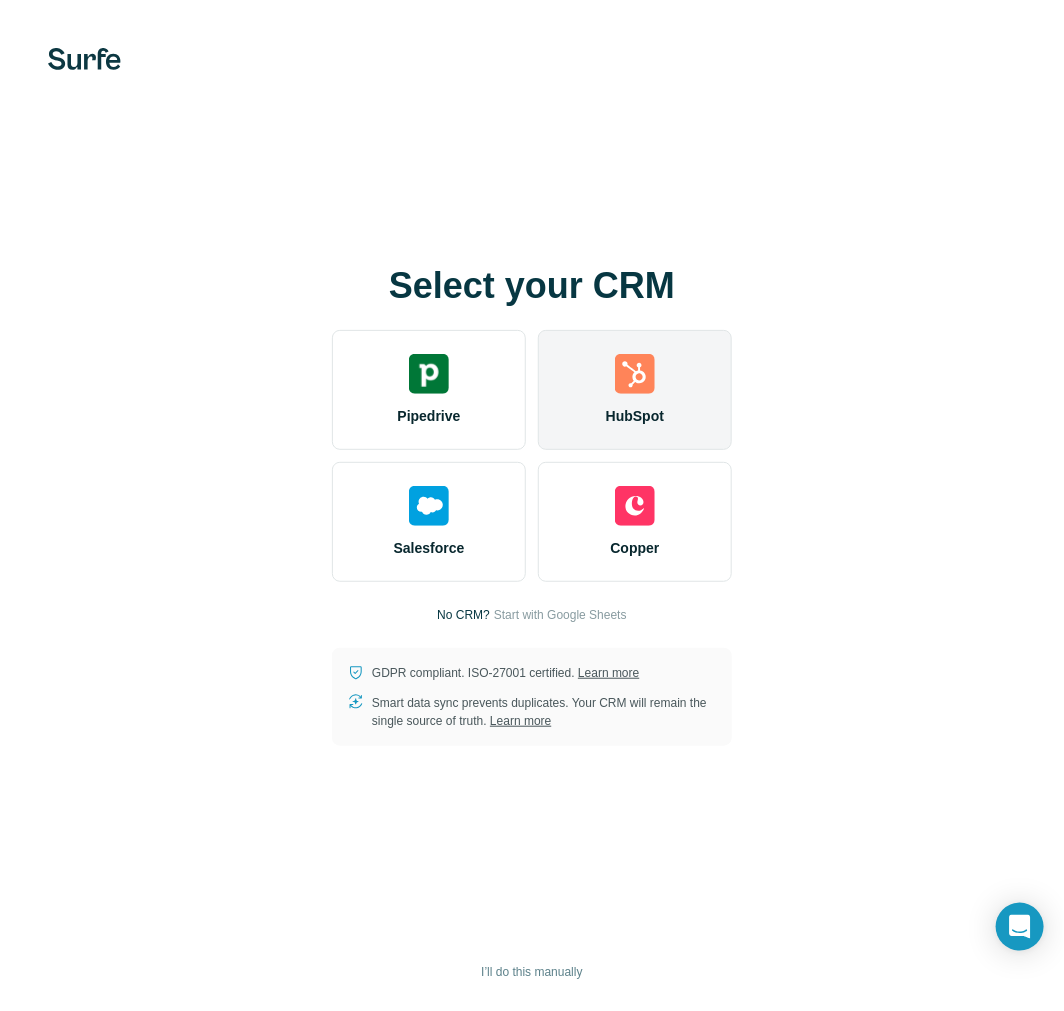click at bounding box center (635, 374) 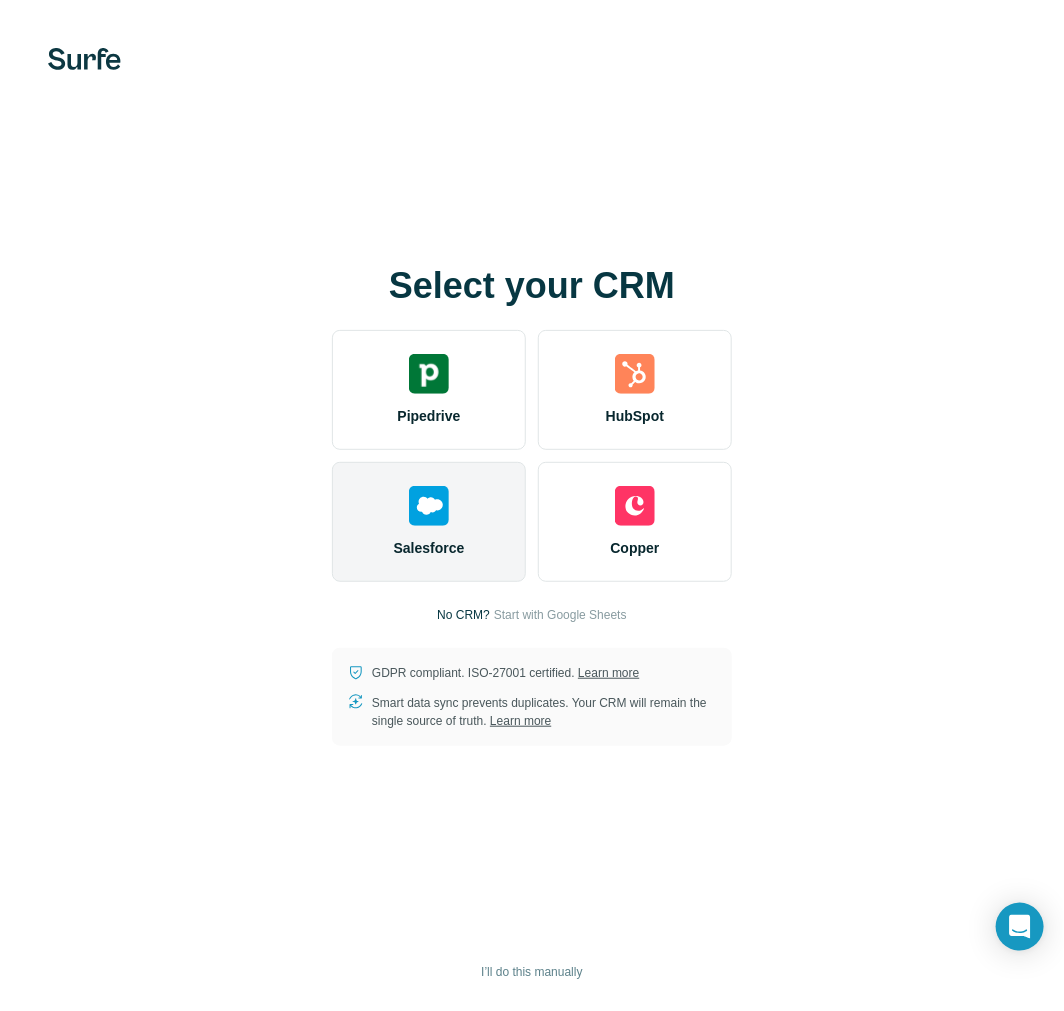 click on "Salesforce" at bounding box center (429, 522) 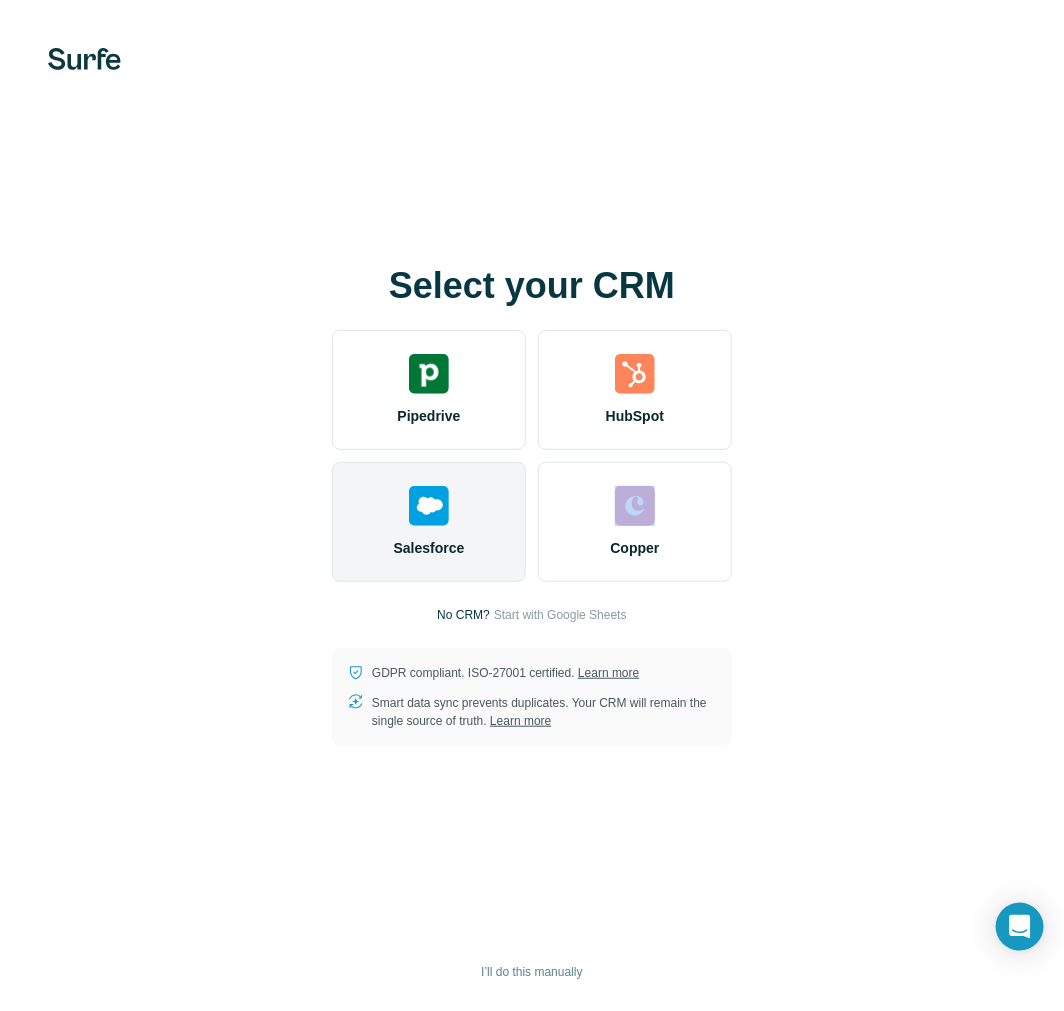 click on "Salesforce" at bounding box center (429, 522) 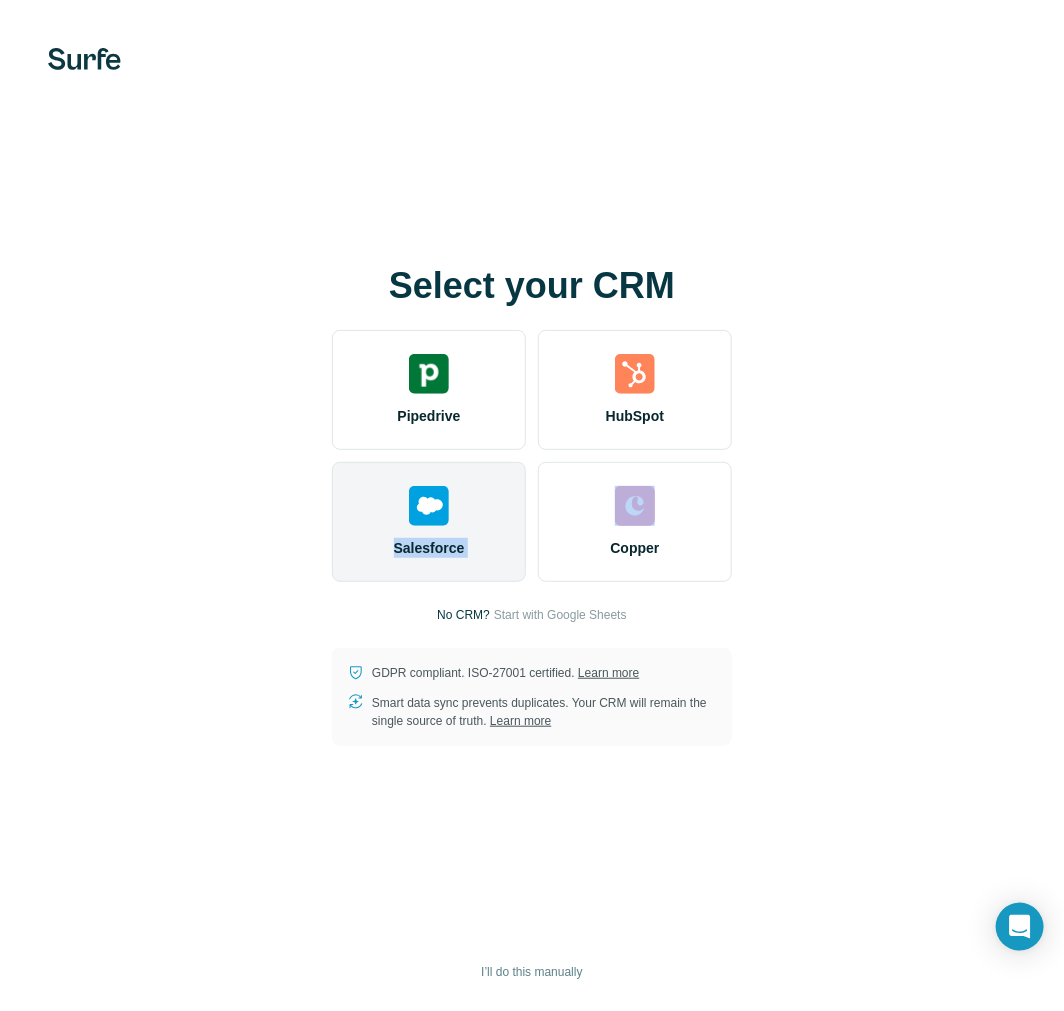 click on "Salesforce" at bounding box center (429, 522) 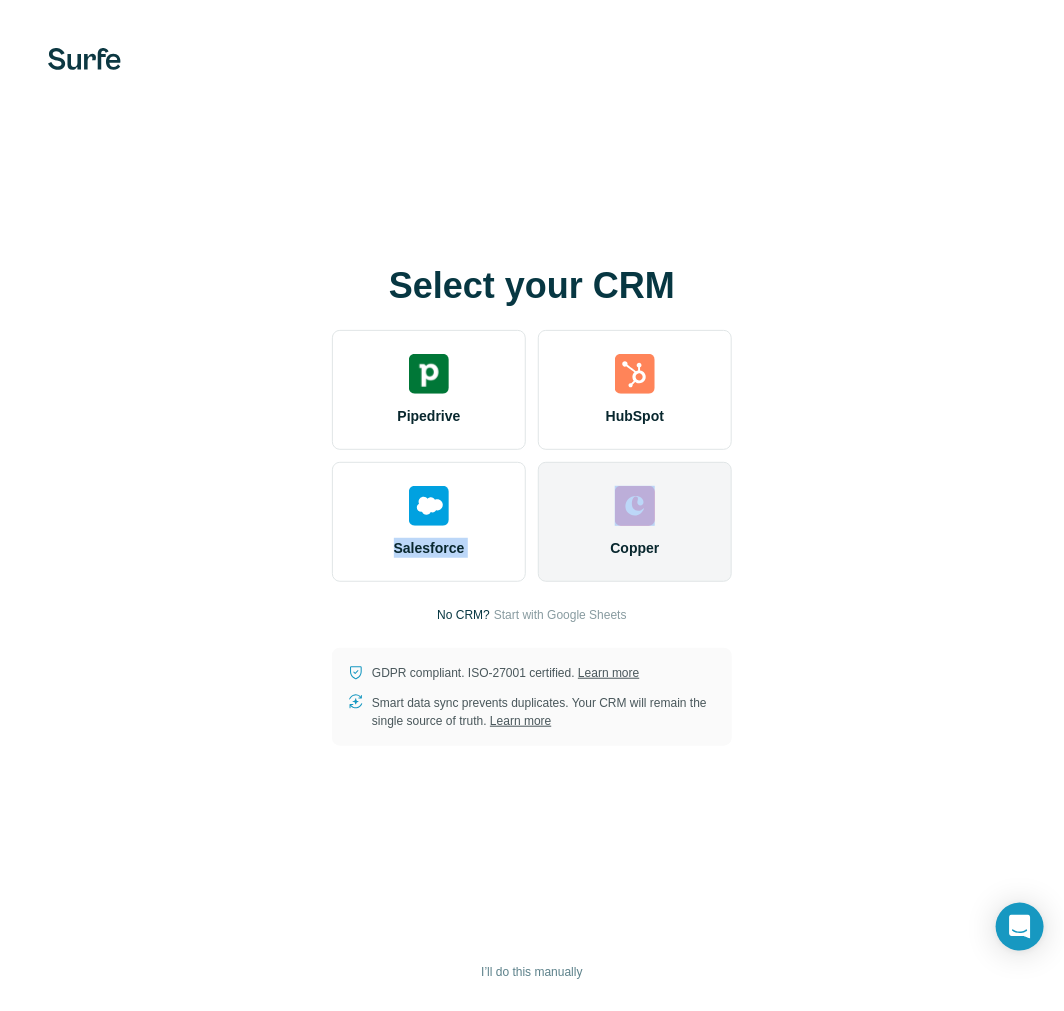 click at bounding box center [635, 506] 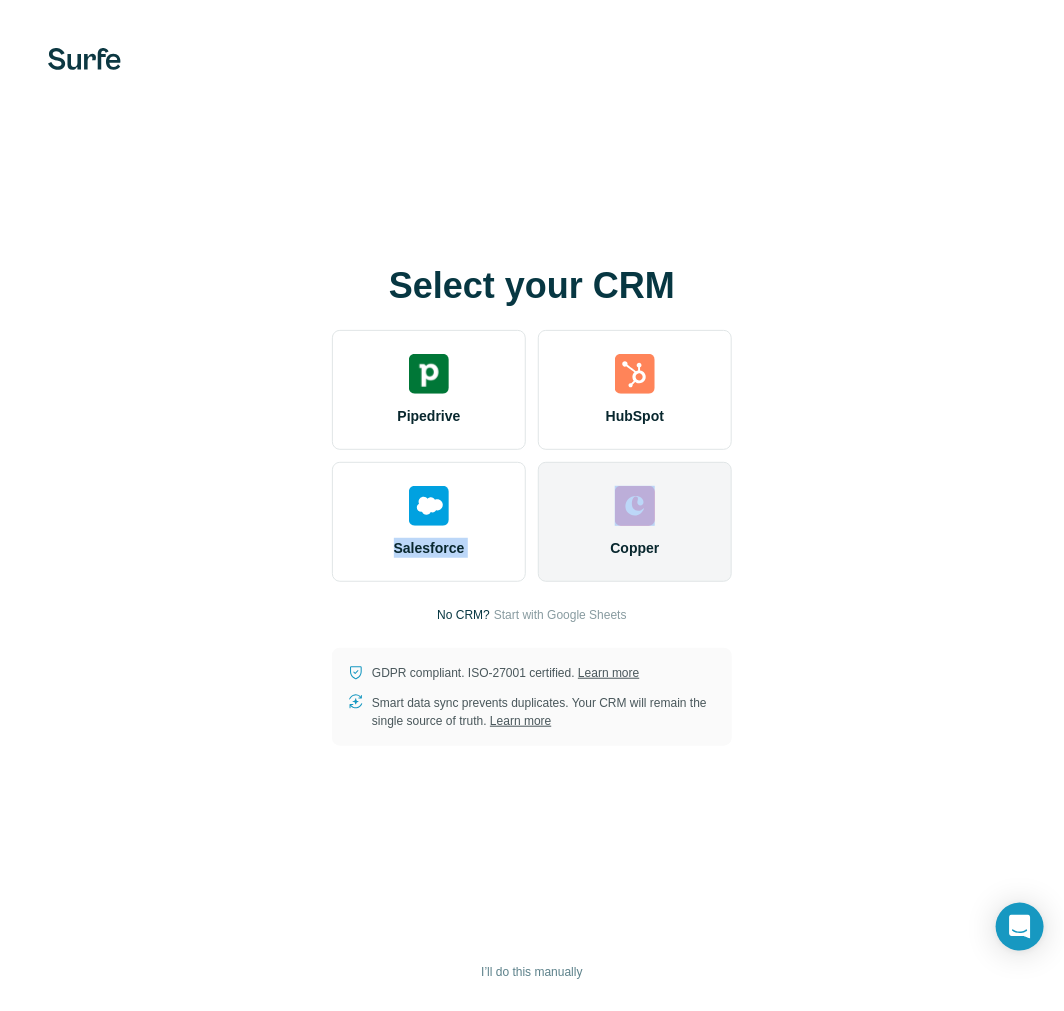 click at bounding box center (635, 506) 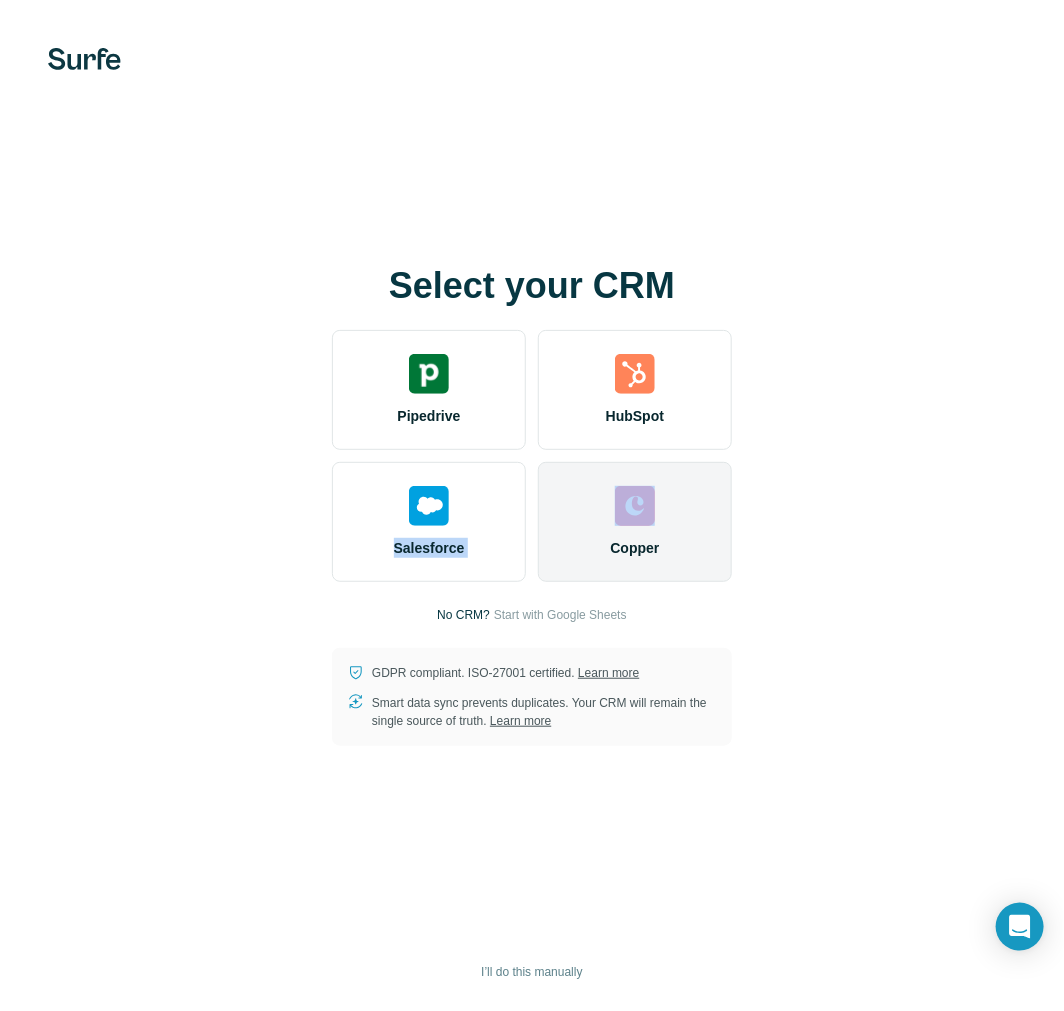 click at bounding box center (635, 506) 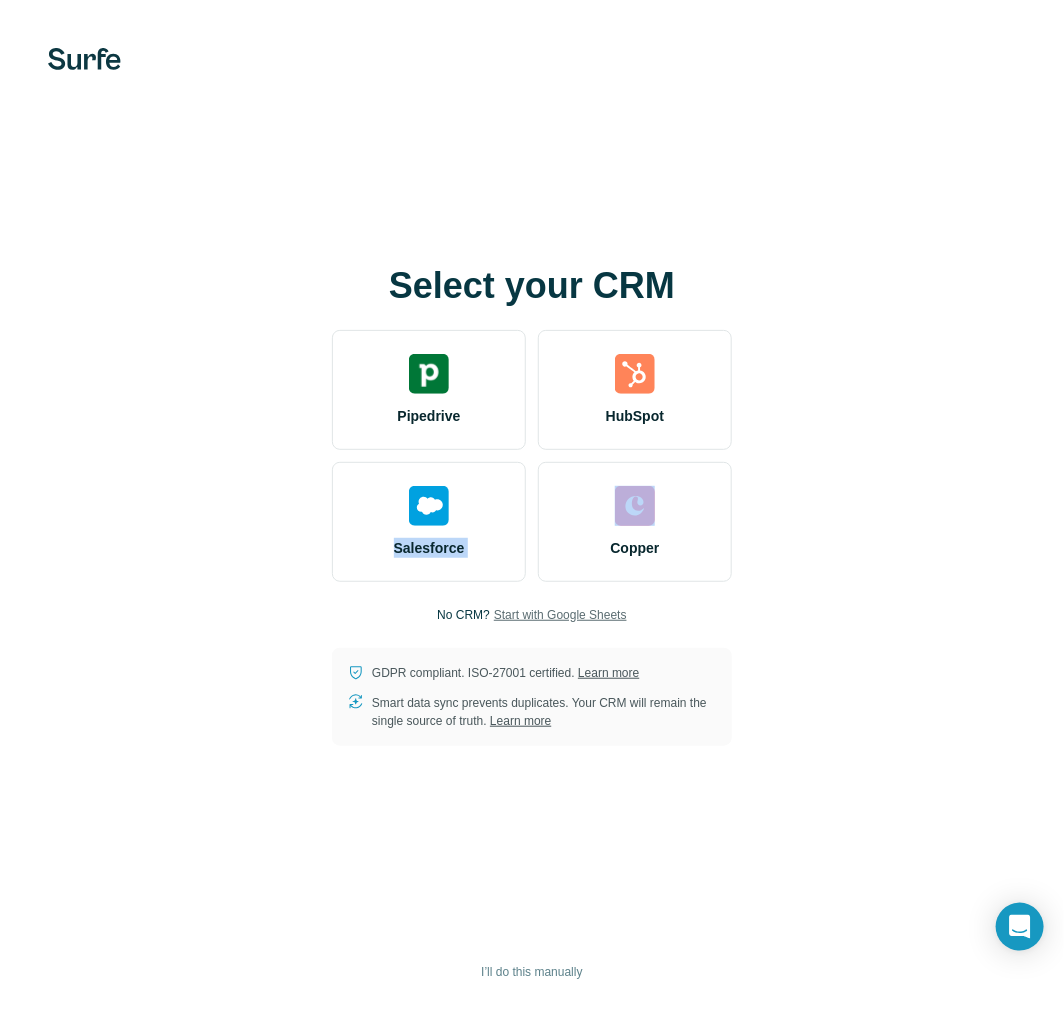 click on "Start with Google Sheets" at bounding box center [560, 615] 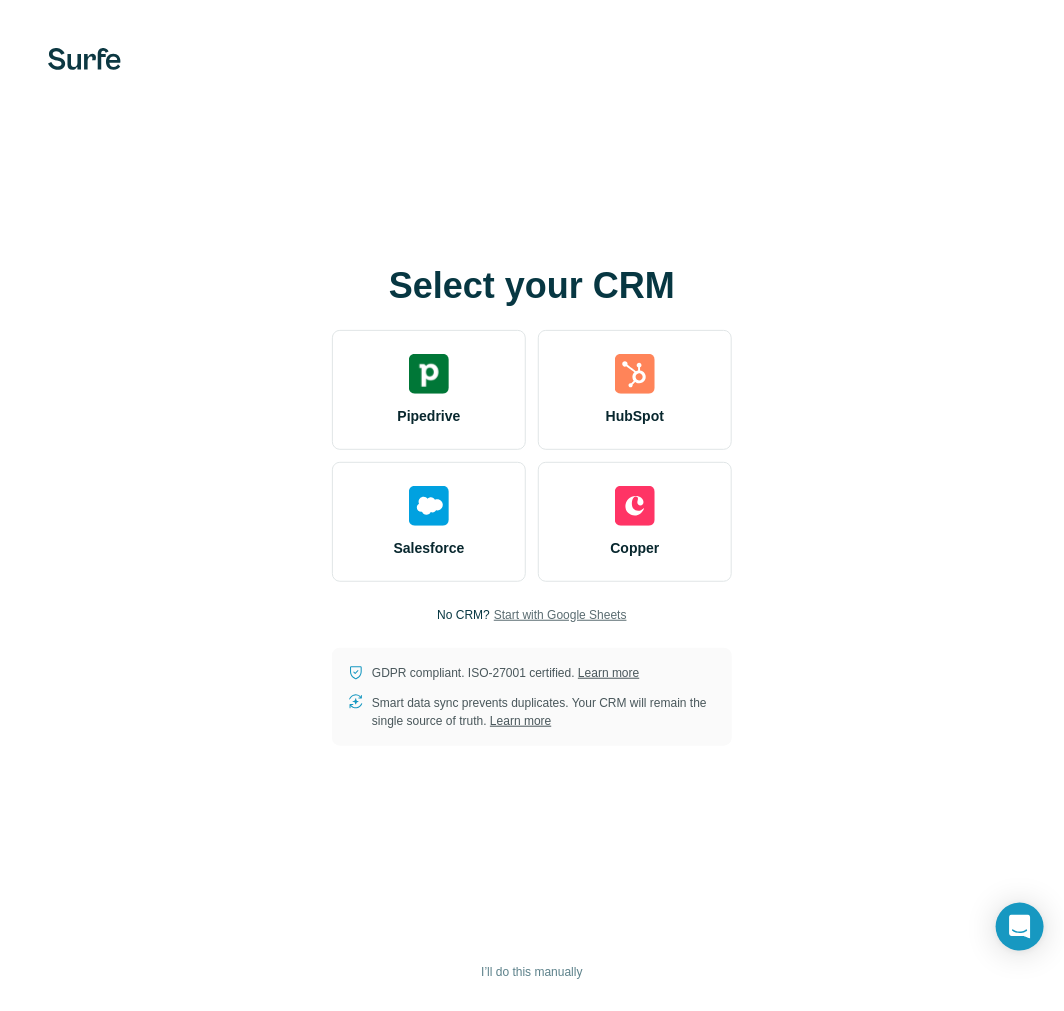 click on "Select your CRM Pipedrive HubSpot Salesforce Copper No CRM? Start with Google Sheets GDPR compliant. ISO-27001 certified.   Learn more Smart data sync prevents duplicates. Your CRM will remain the single source of truth.   Learn more I’ll do this manually" at bounding box center [532, 506] 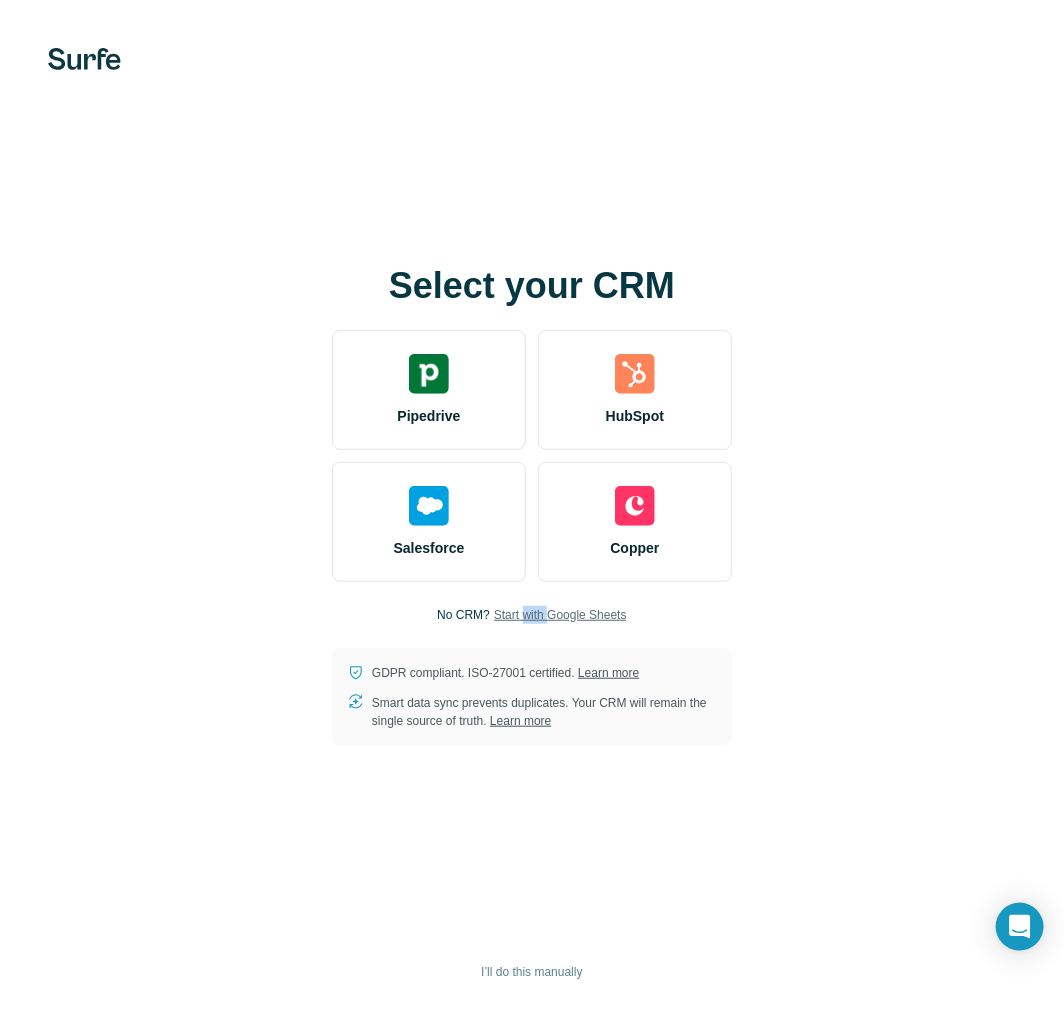 click on "Select your CRM Pipedrive HubSpot Salesforce Copper No CRM? Start with Google Sheets GDPR compliant. ISO-27001 certified.   Learn more Smart data sync prevents duplicates. Your CRM will remain the single source of truth.   Learn more I’ll do this manually" at bounding box center (532, 506) 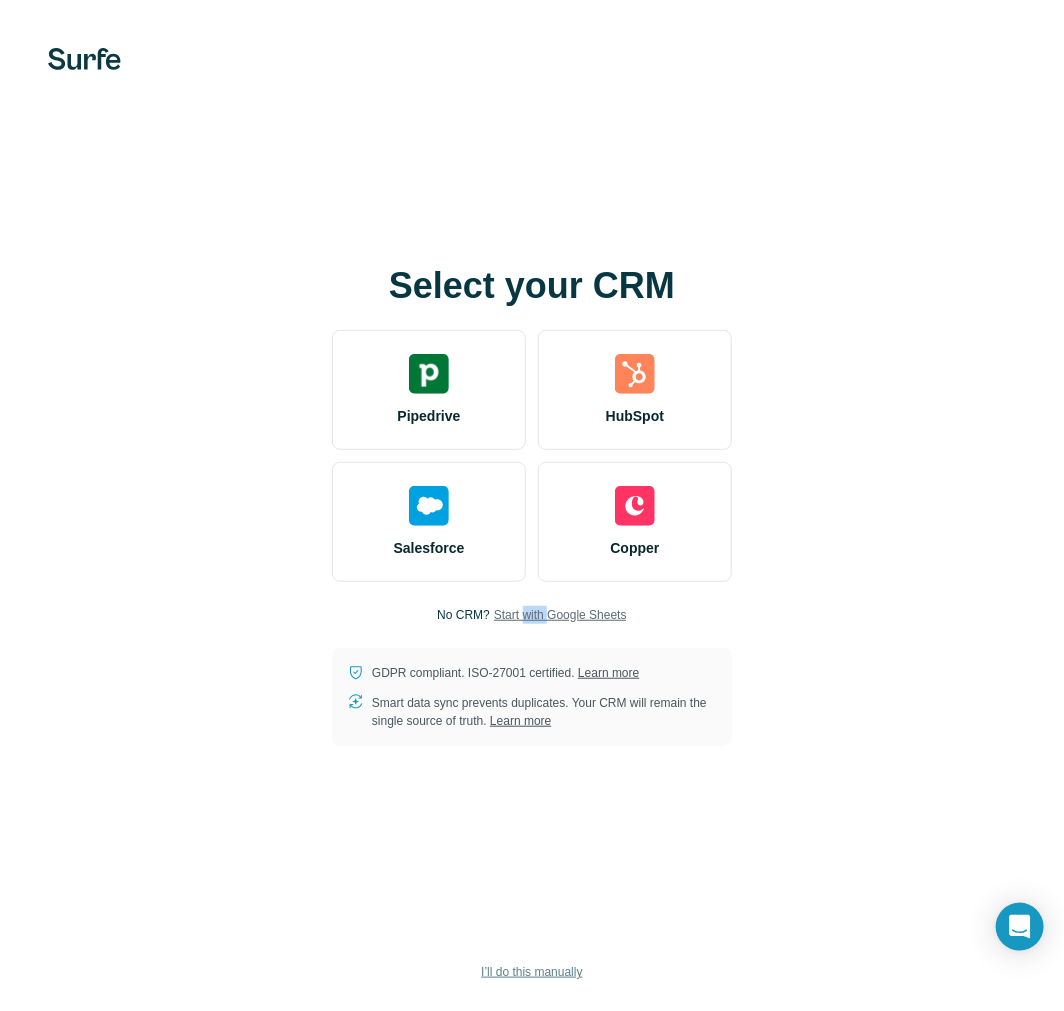 click on "I’ll do this manually" at bounding box center [531, 972] 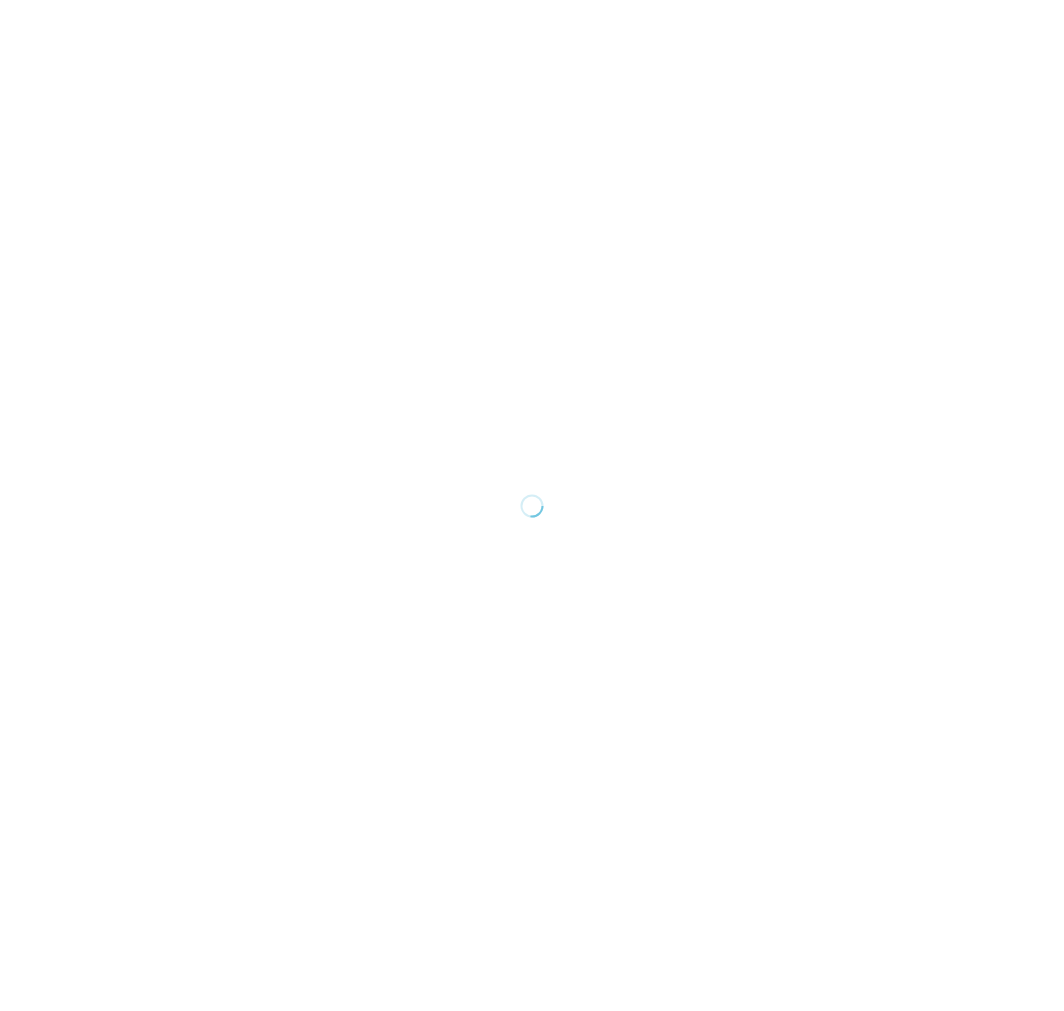 scroll, scrollTop: 0, scrollLeft: 0, axis: both 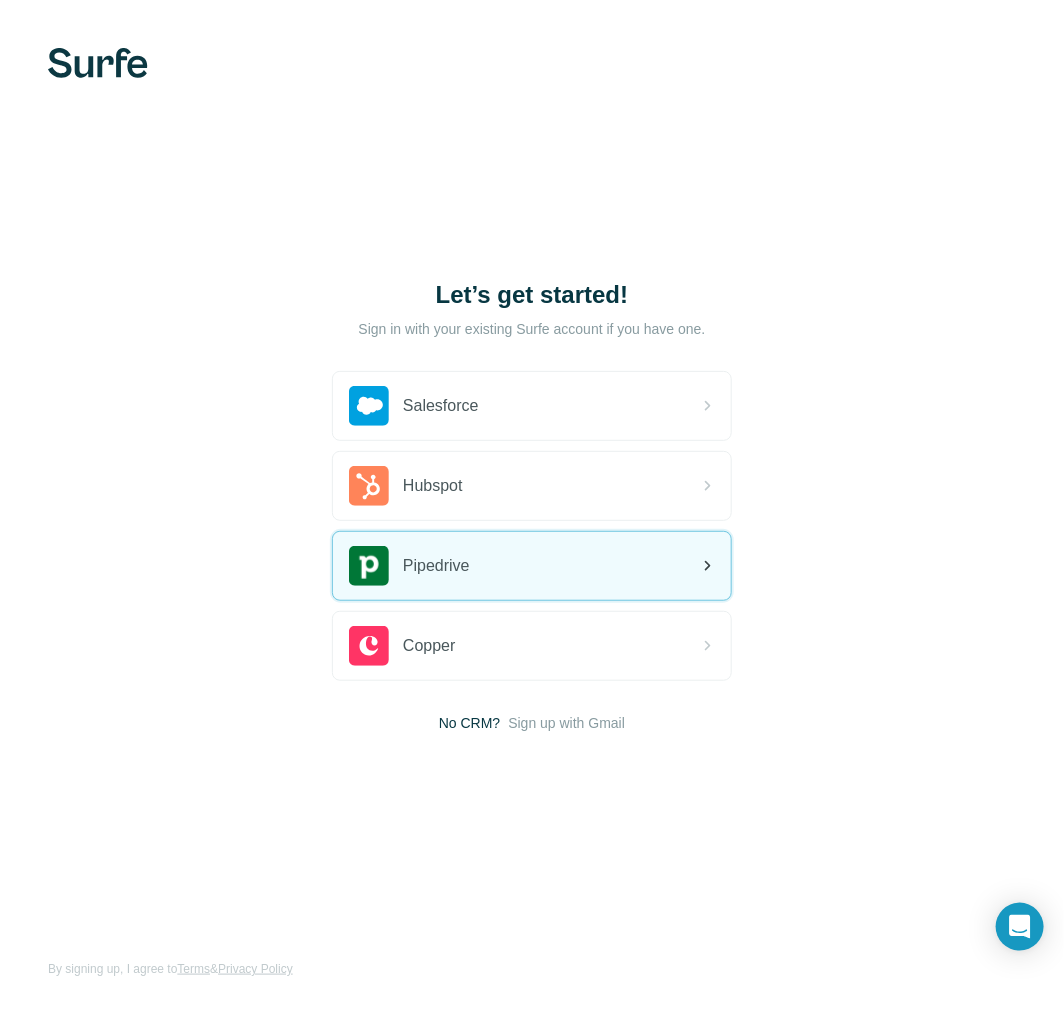 click on "Pipedrive" at bounding box center (436, 566) 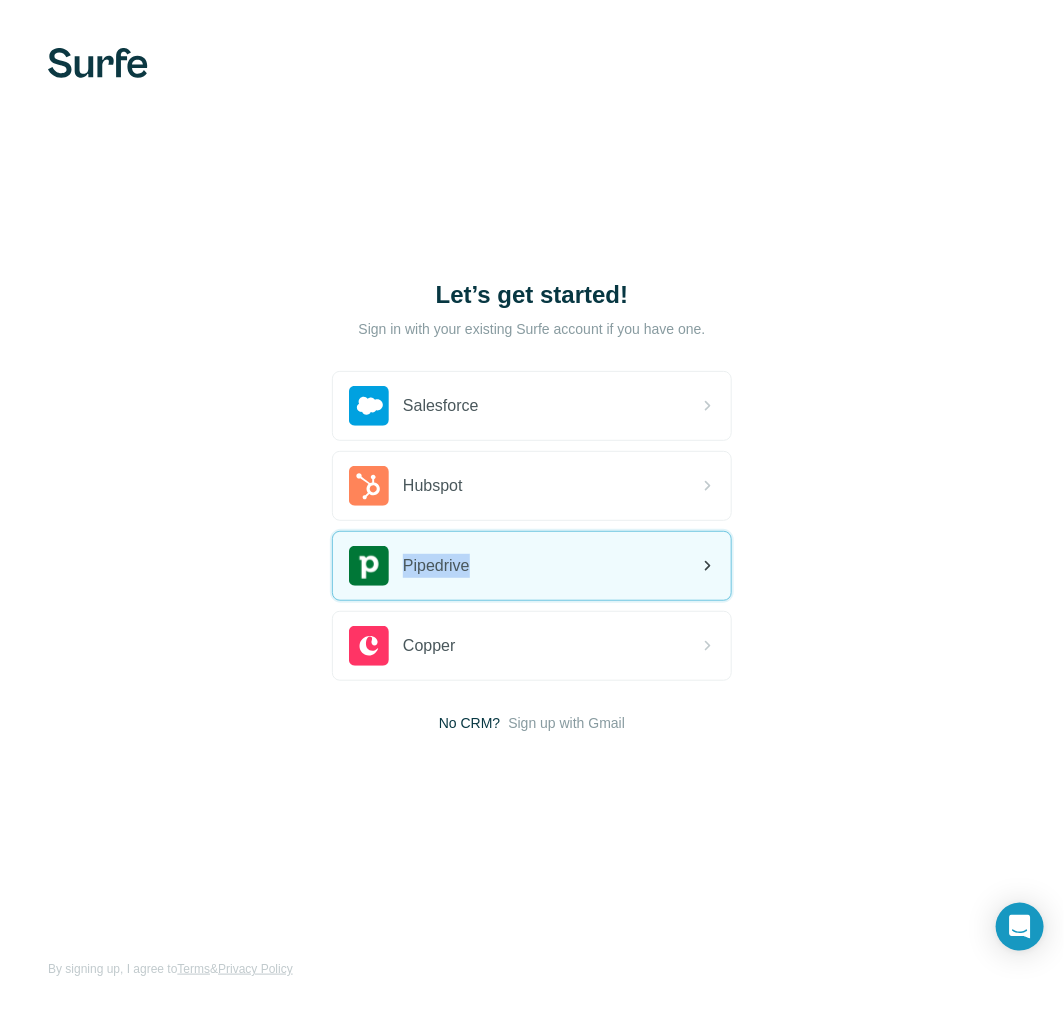 click on "Pipedrive" at bounding box center [436, 566] 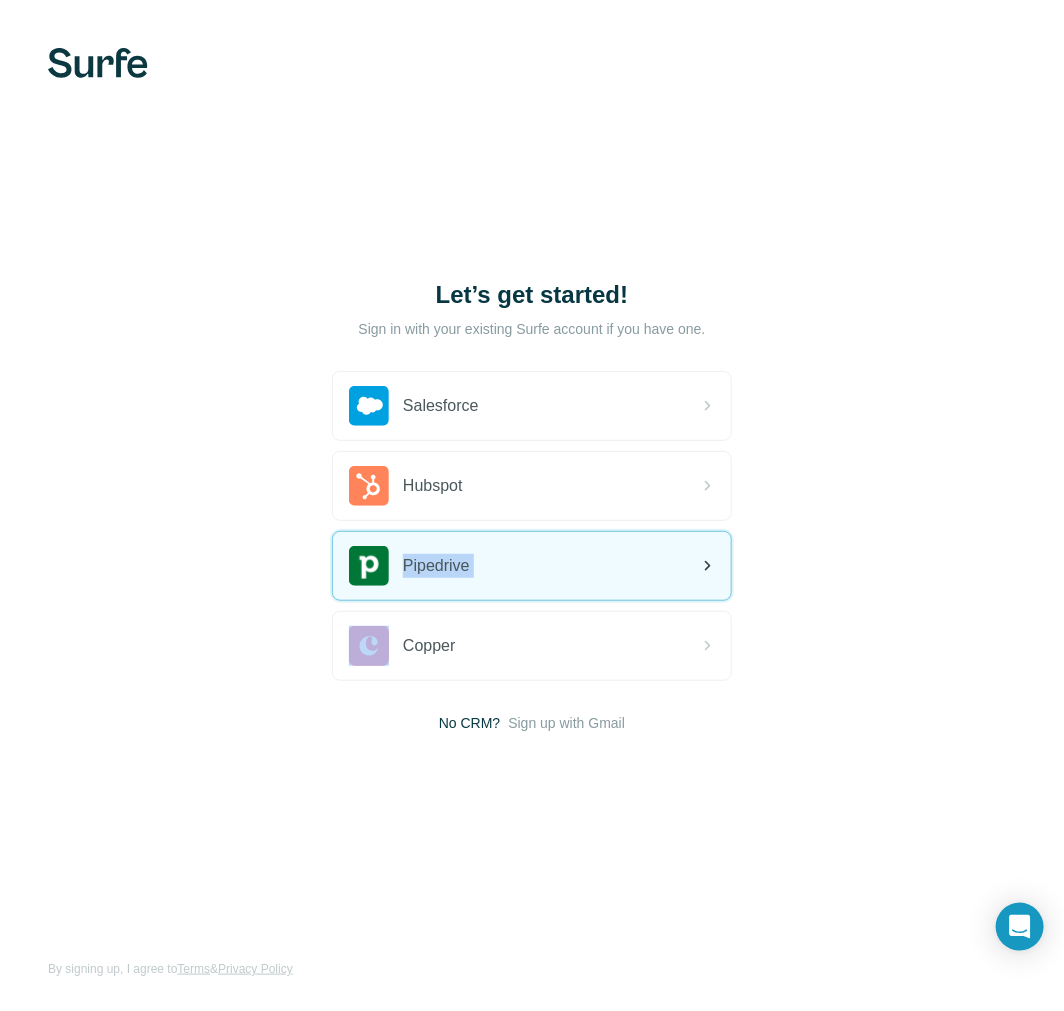 click on "Pipedrive" at bounding box center [436, 566] 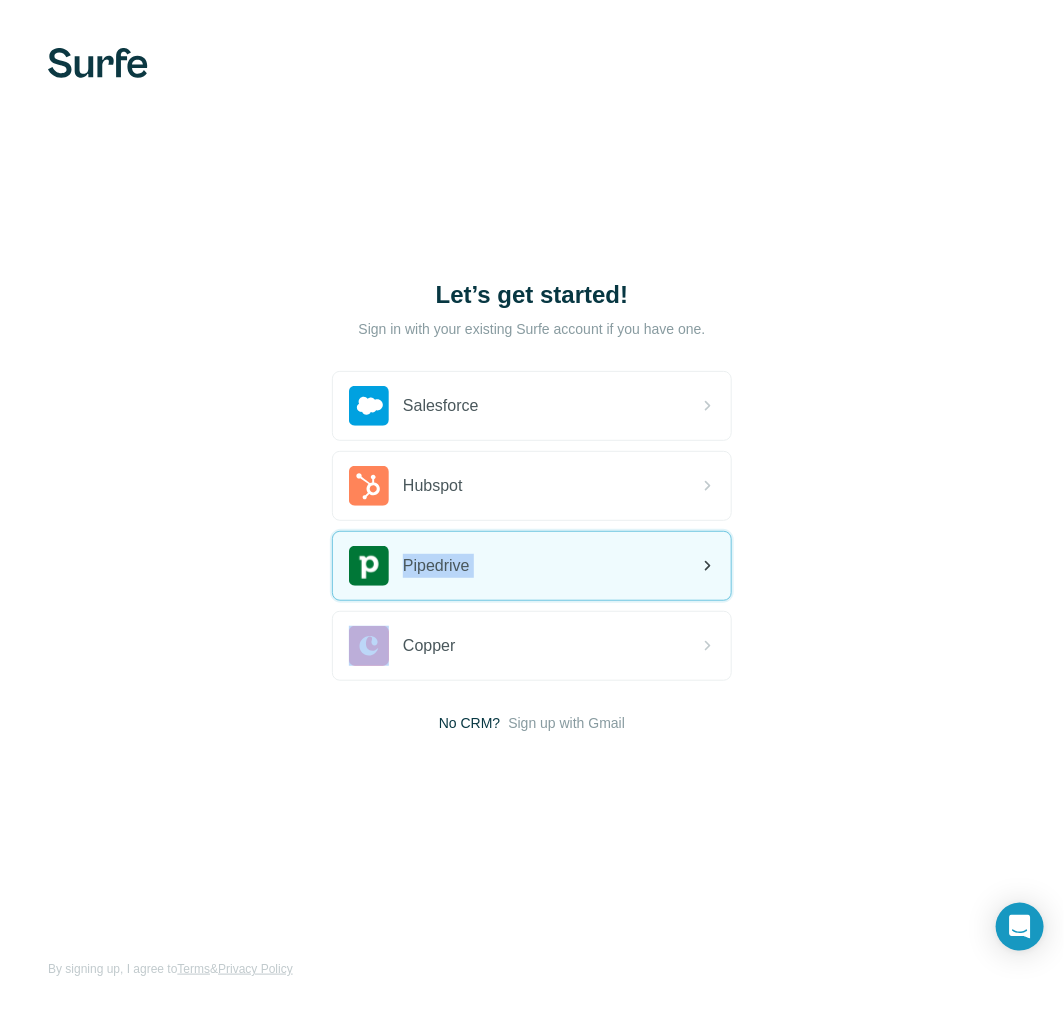 click on "Pipedrive" at bounding box center [532, 566] 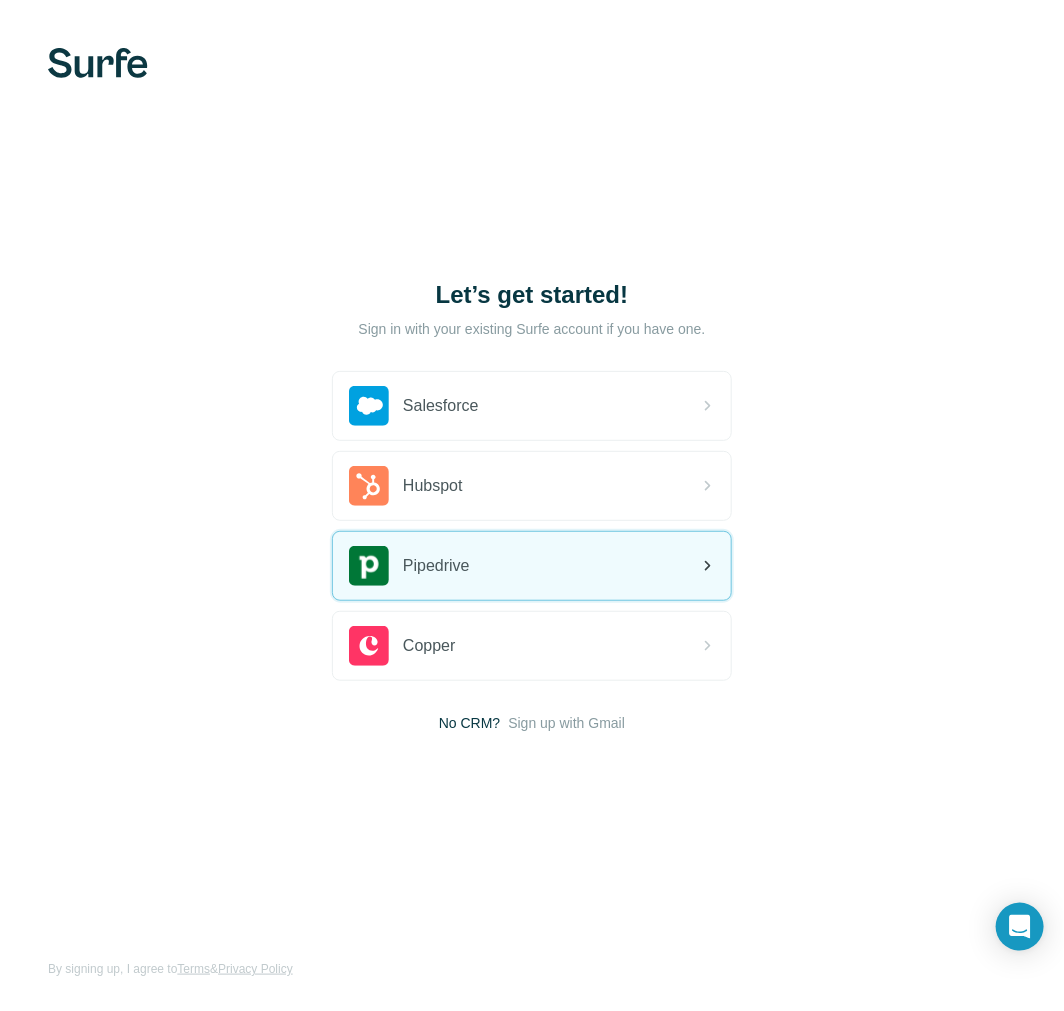 click 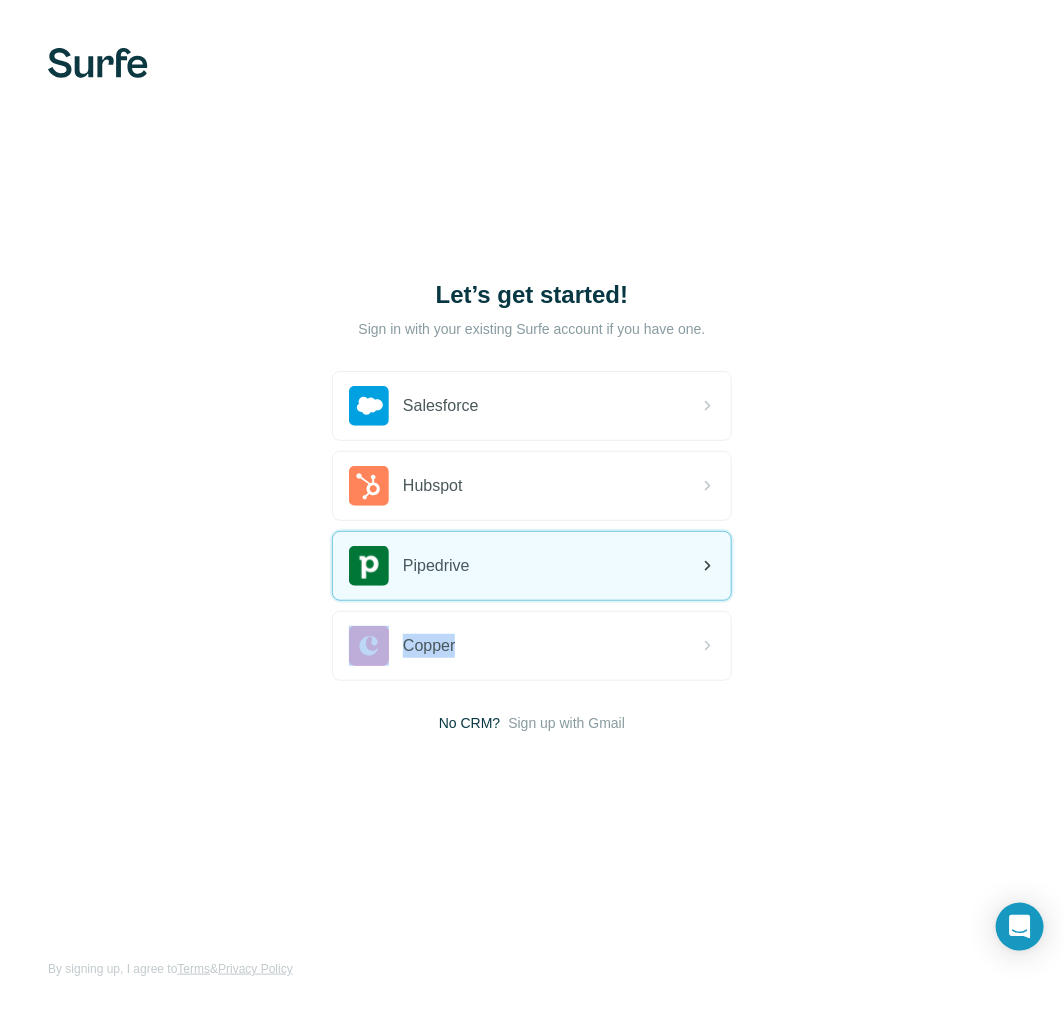 drag, startPoint x: 712, startPoint y: 561, endPoint x: 675, endPoint y: 561, distance: 37 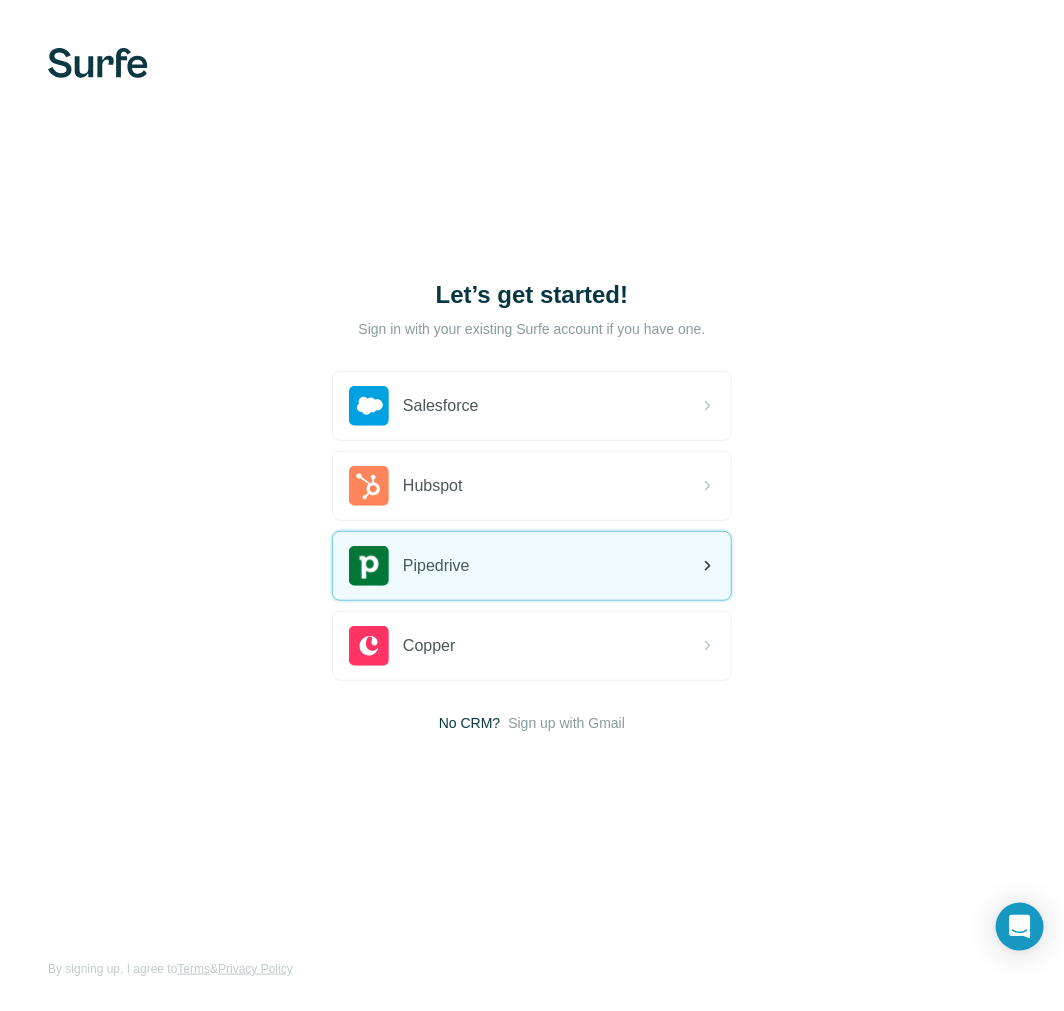 drag, startPoint x: 658, startPoint y: 560, endPoint x: 451, endPoint y: 570, distance: 207.24141 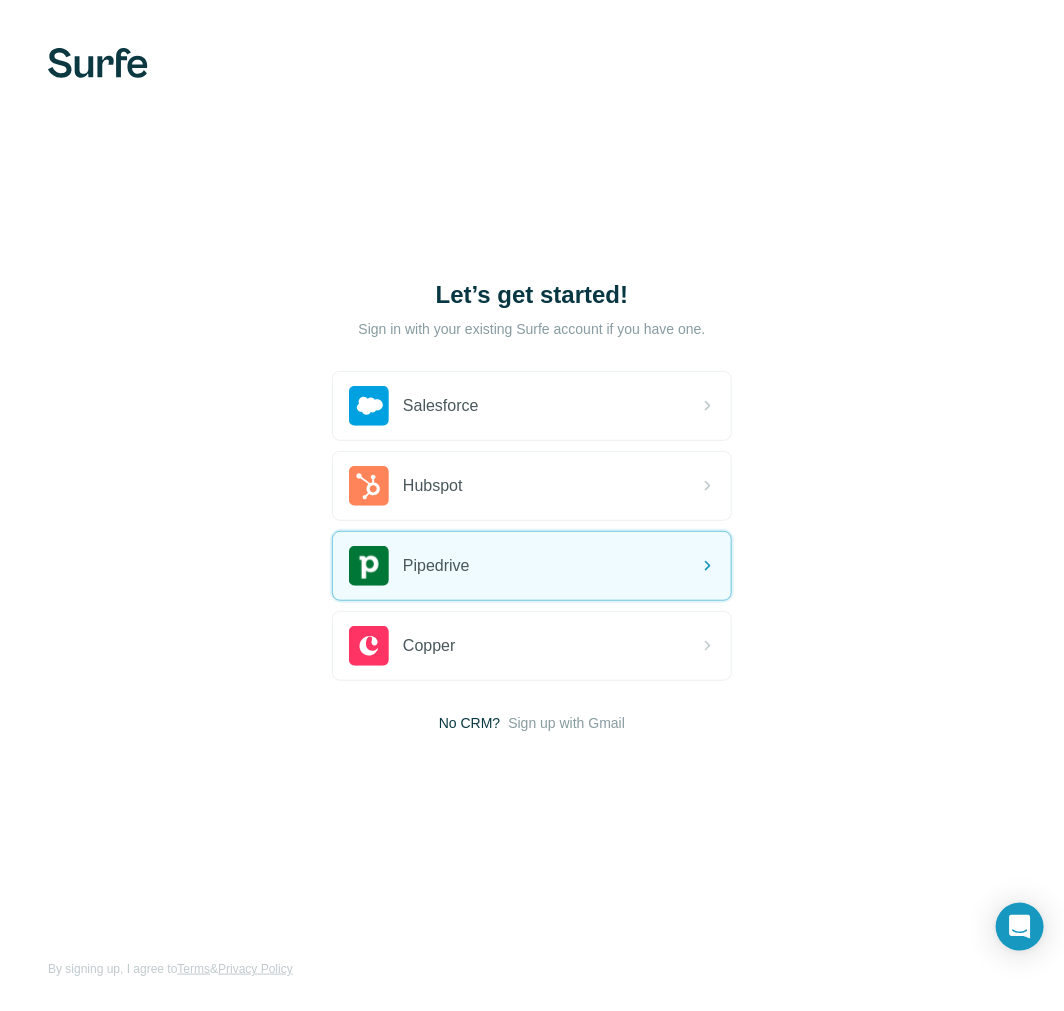 drag, startPoint x: 370, startPoint y: 564, endPoint x: 230, endPoint y: 484, distance: 161.24515 